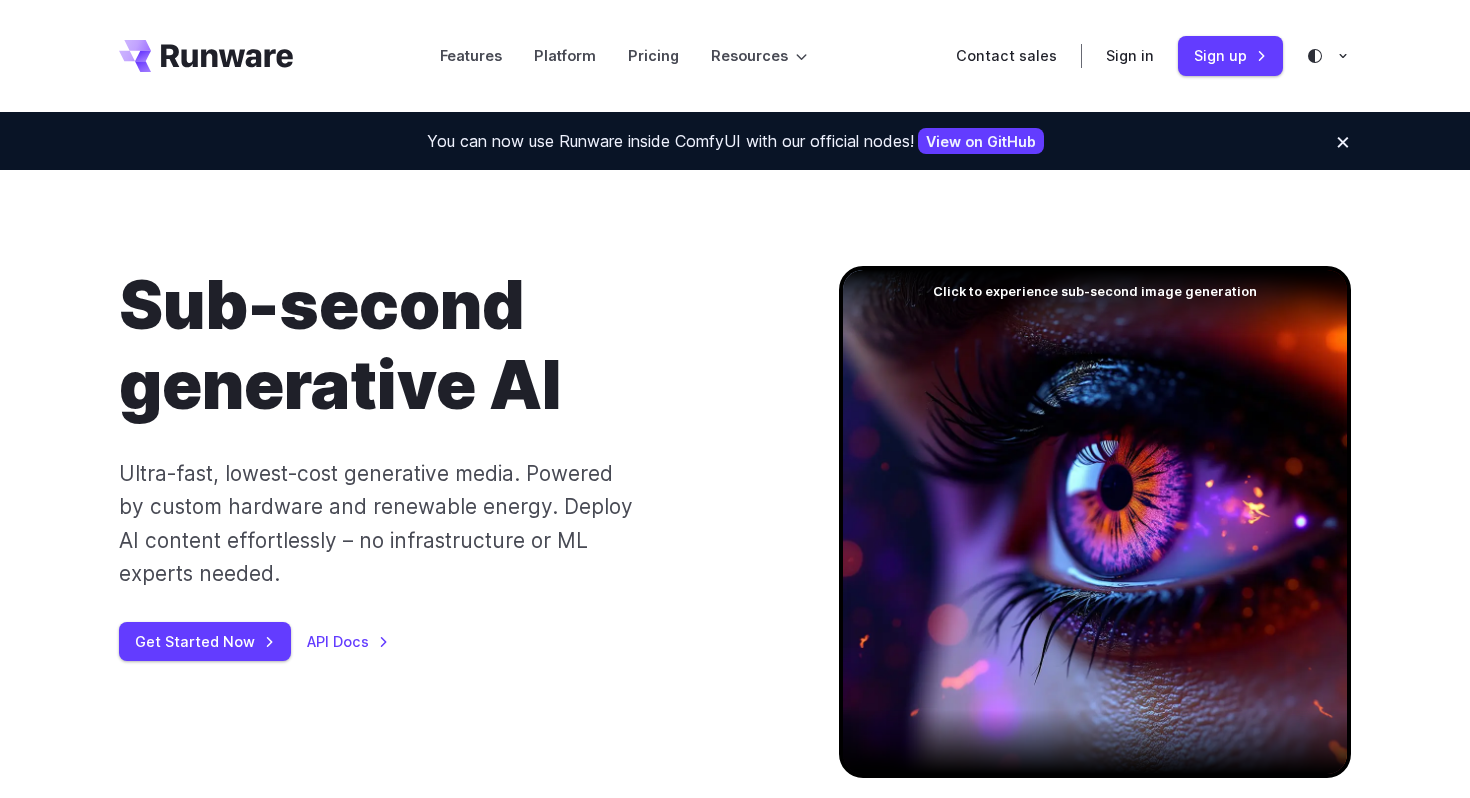 scroll, scrollTop: 0, scrollLeft: 0, axis: both 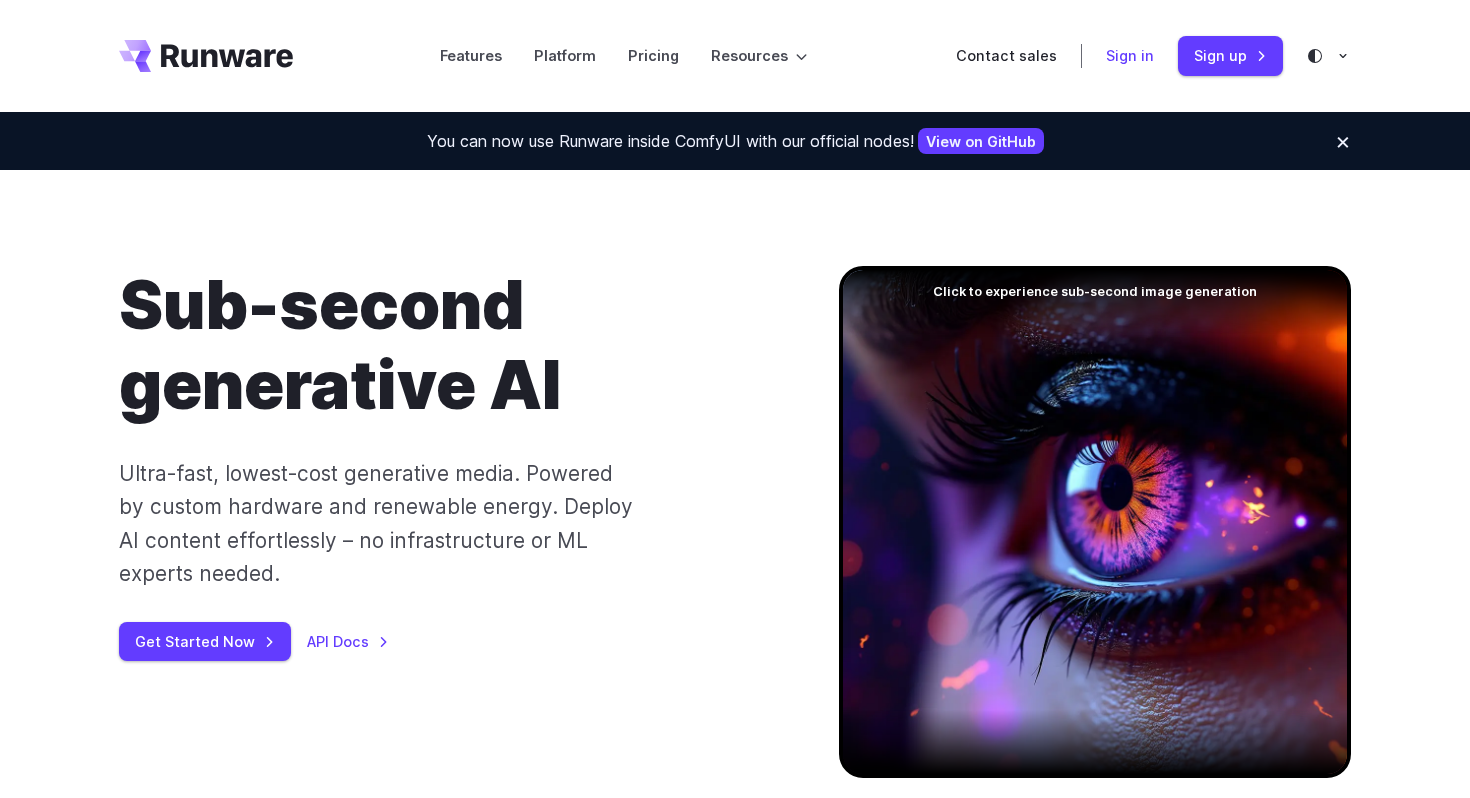 click on "Sign in" at bounding box center [1130, 55] 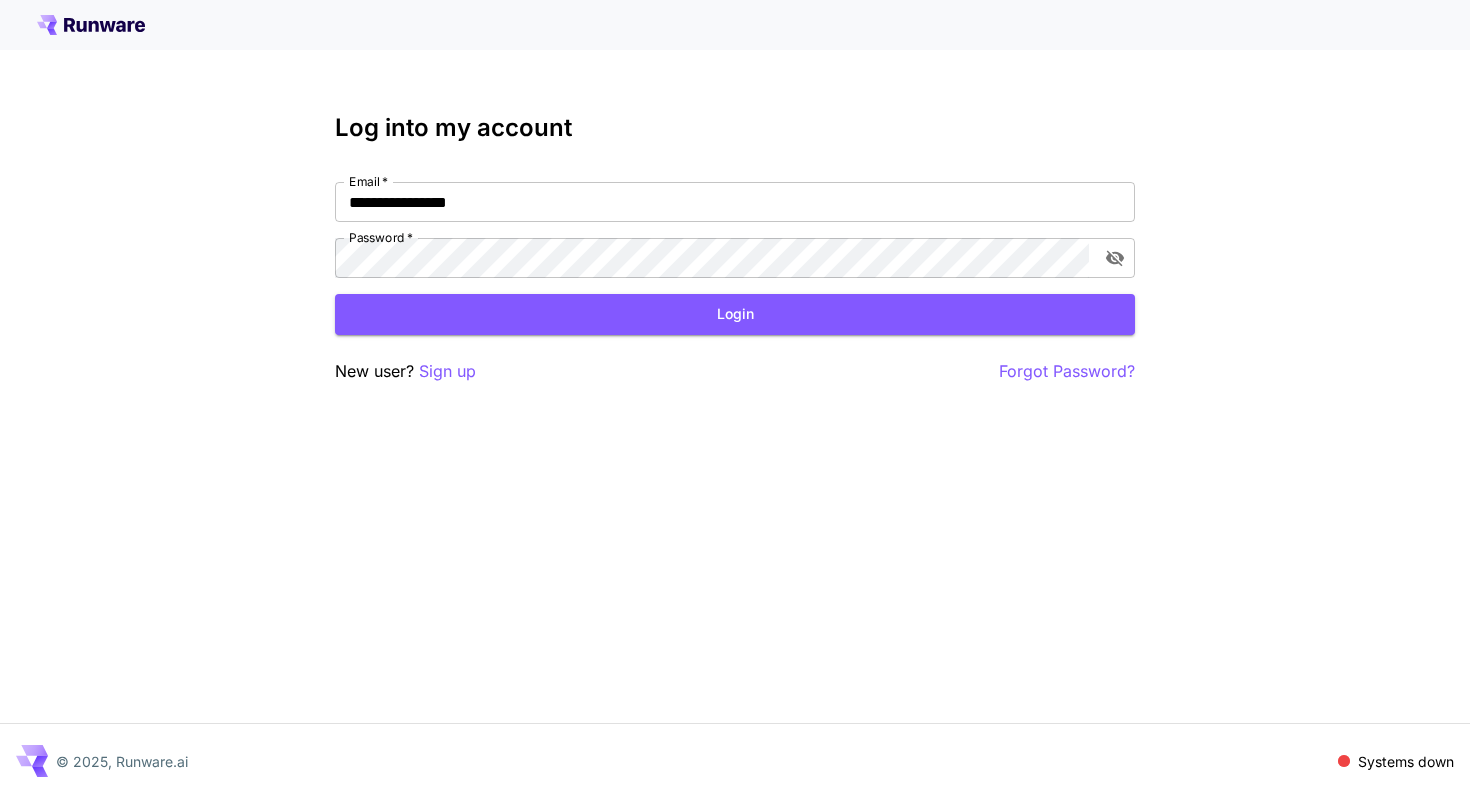 scroll, scrollTop: 0, scrollLeft: 0, axis: both 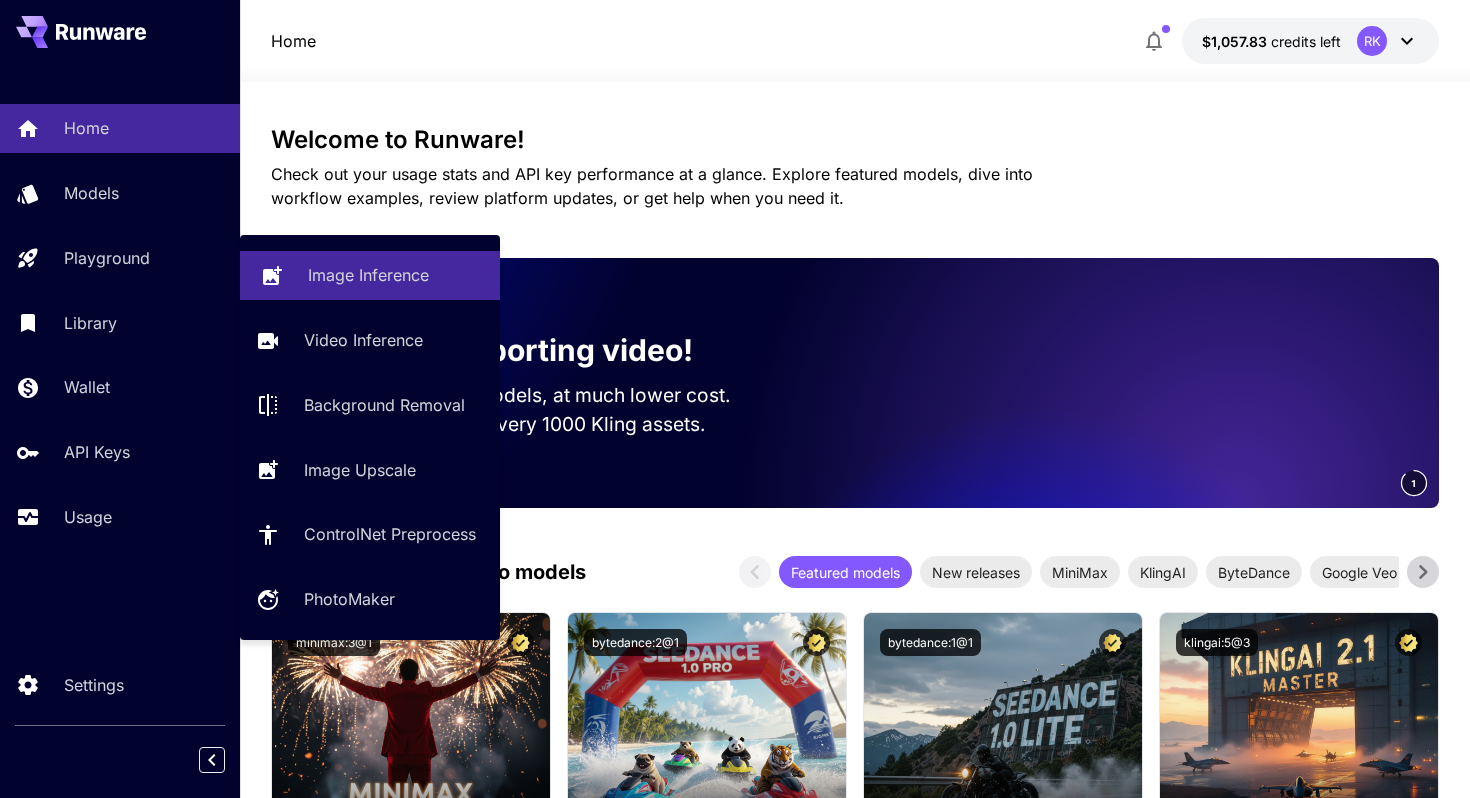click on "Image Inference" at bounding box center (368, 275) 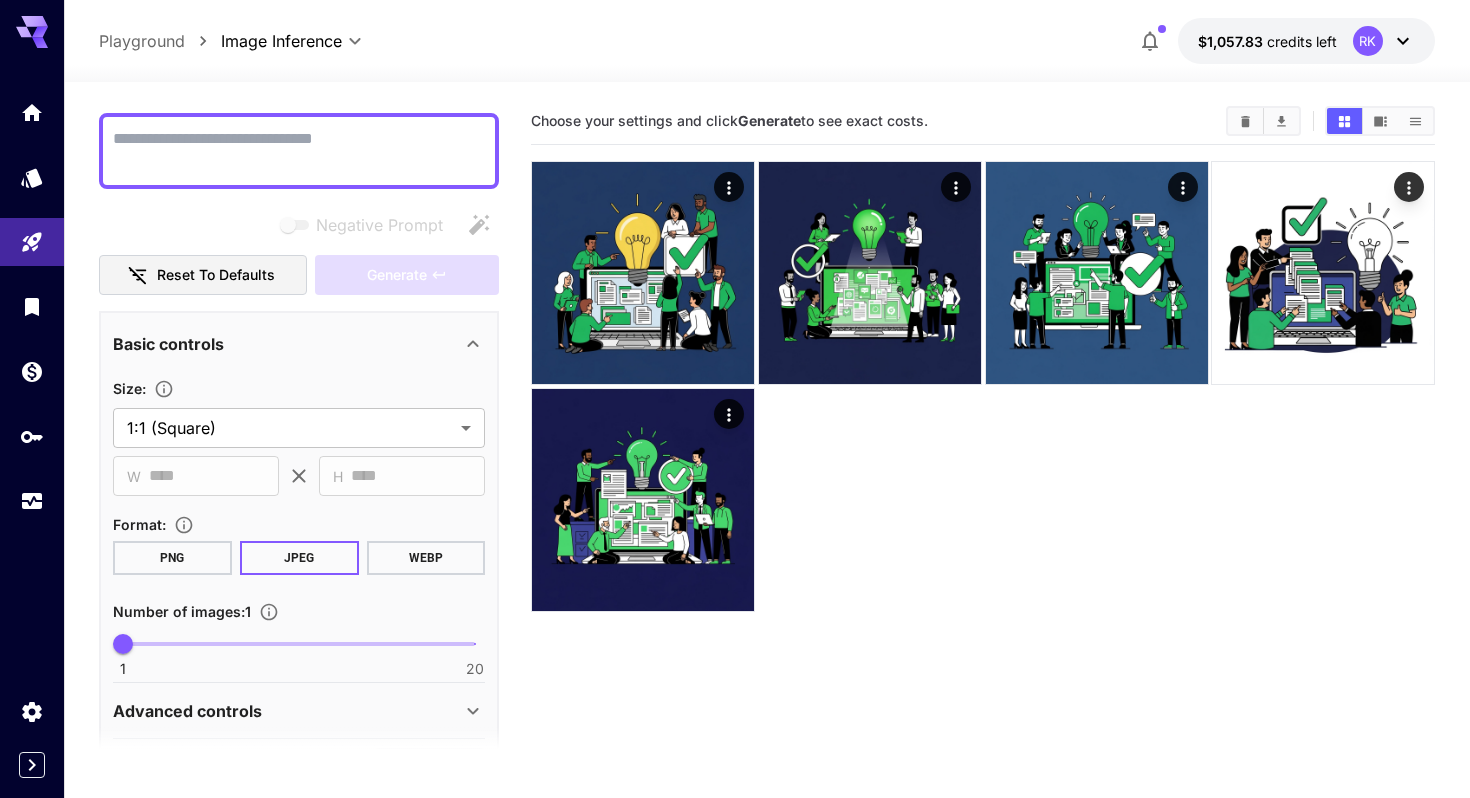 scroll, scrollTop: 30, scrollLeft: 0, axis: vertical 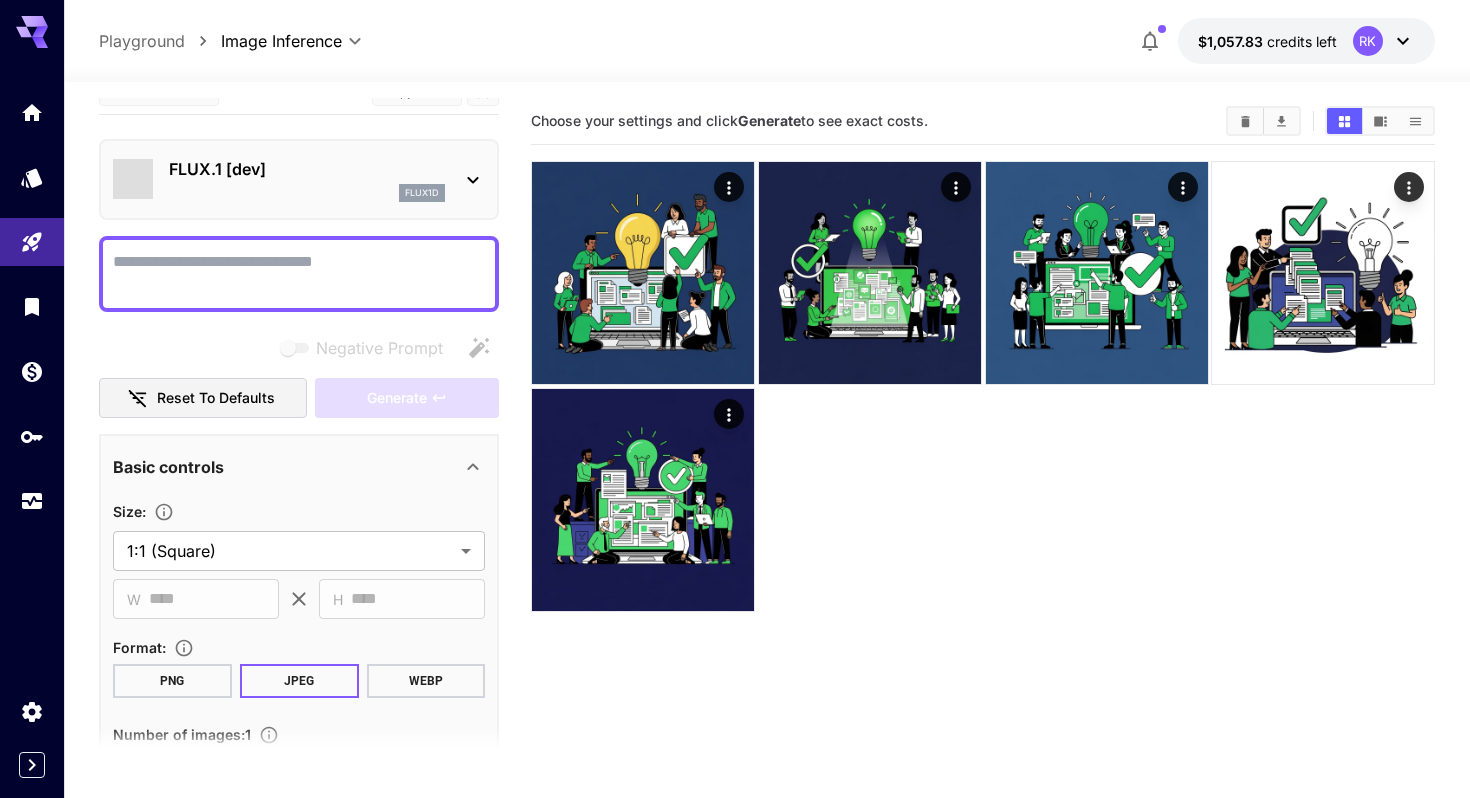 click on "Negative Prompt" at bounding box center (299, 274) 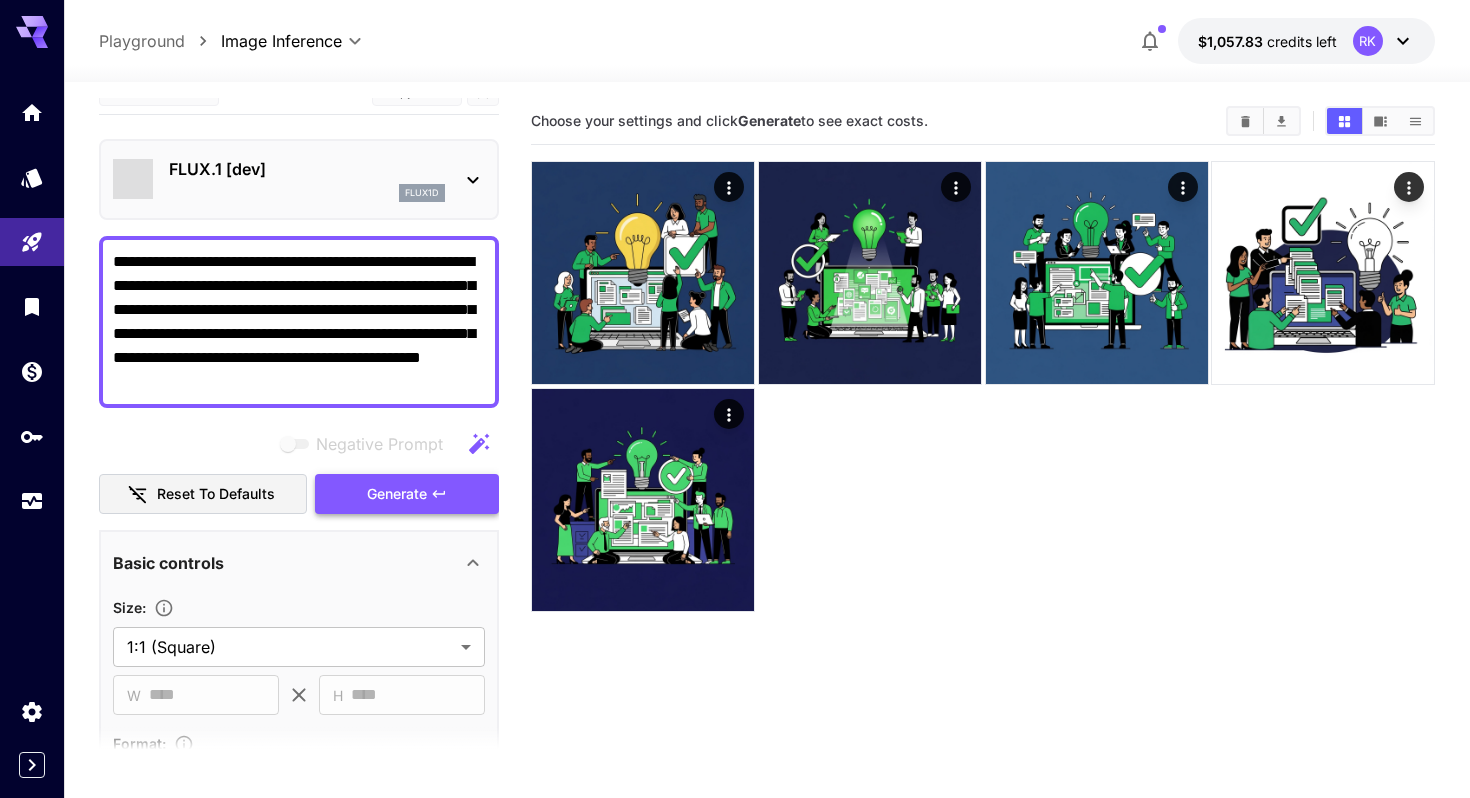 click on "Generate" at bounding box center [397, 494] 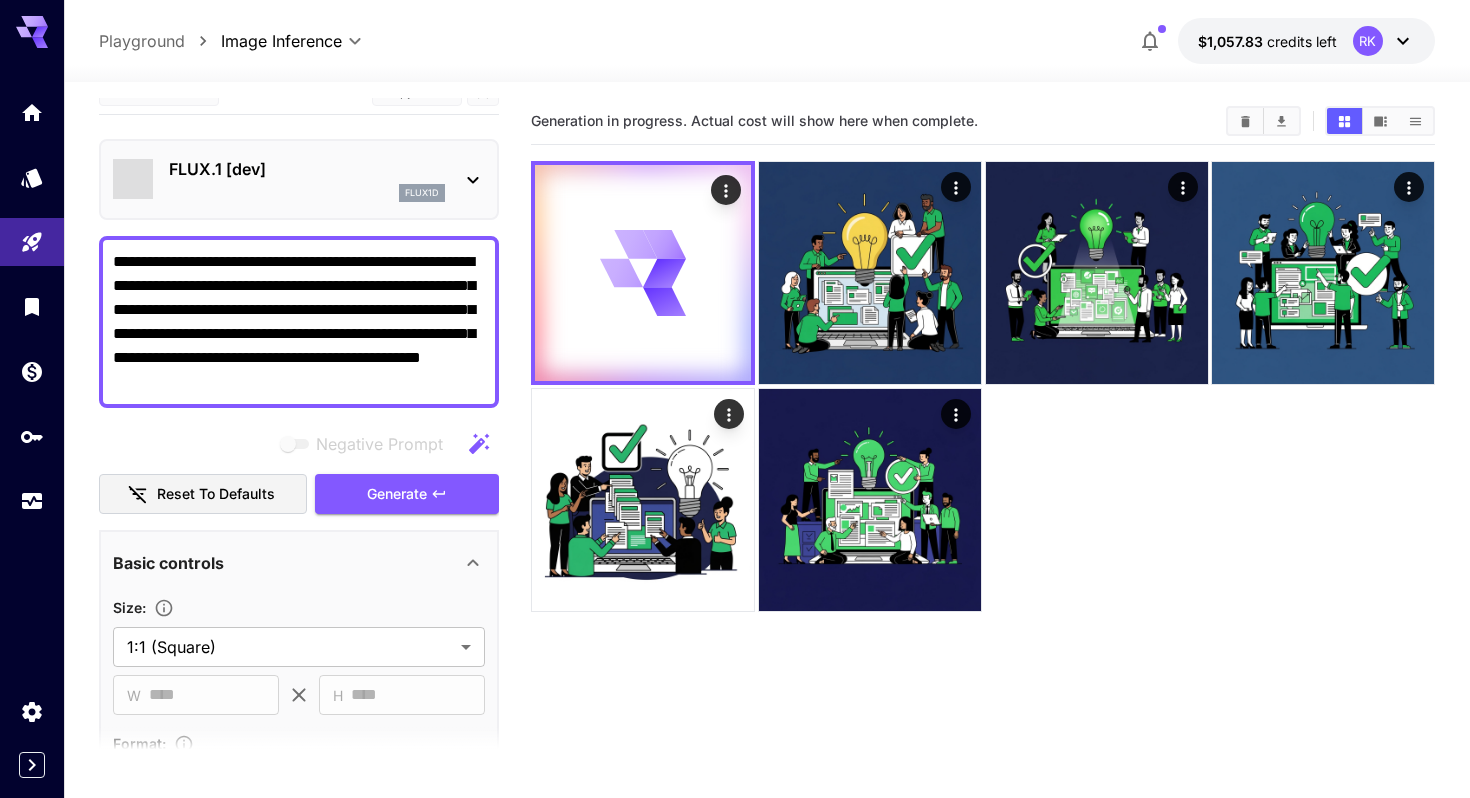 click 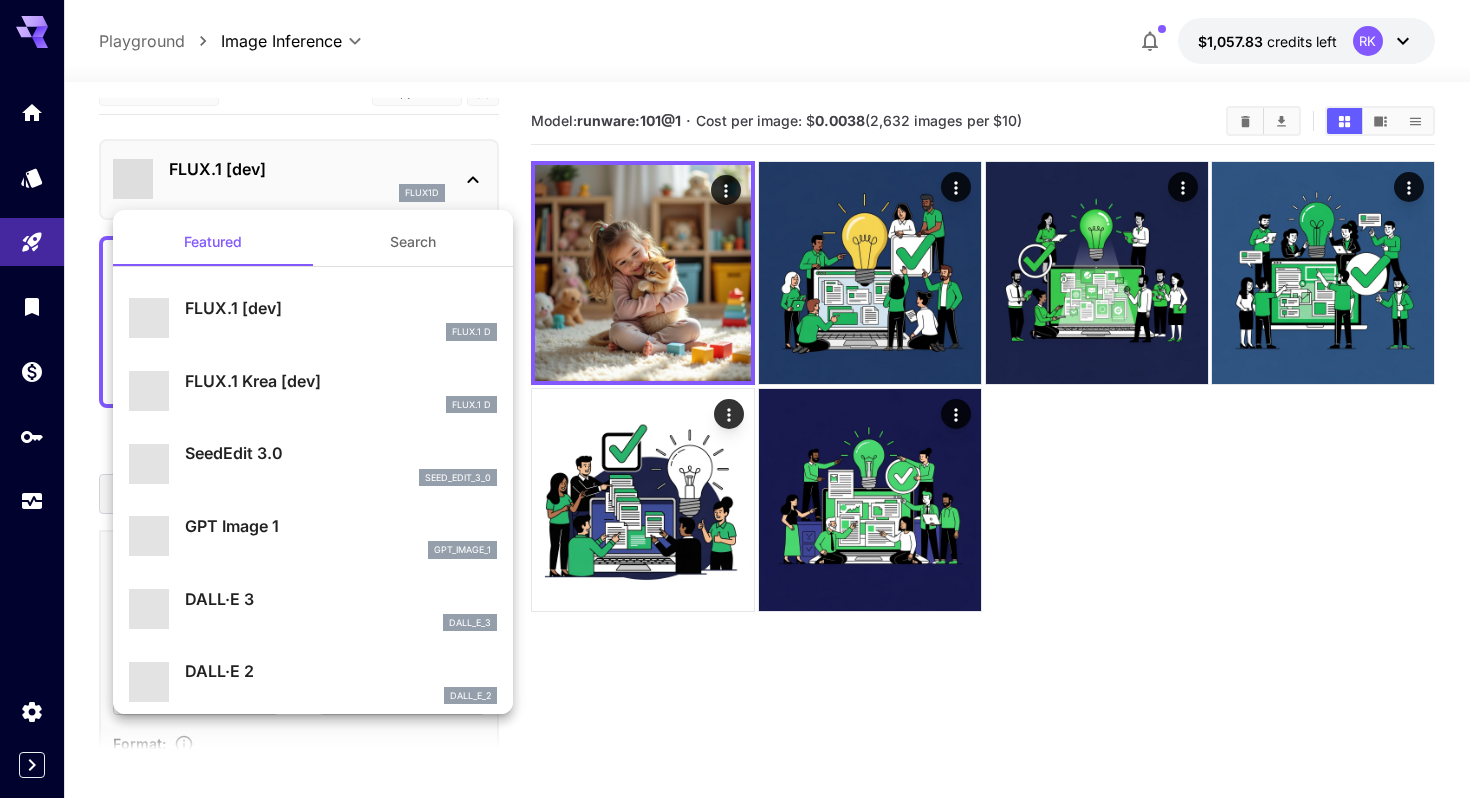 click on "FLUX.1 Krea [dev]" at bounding box center (341, 381) 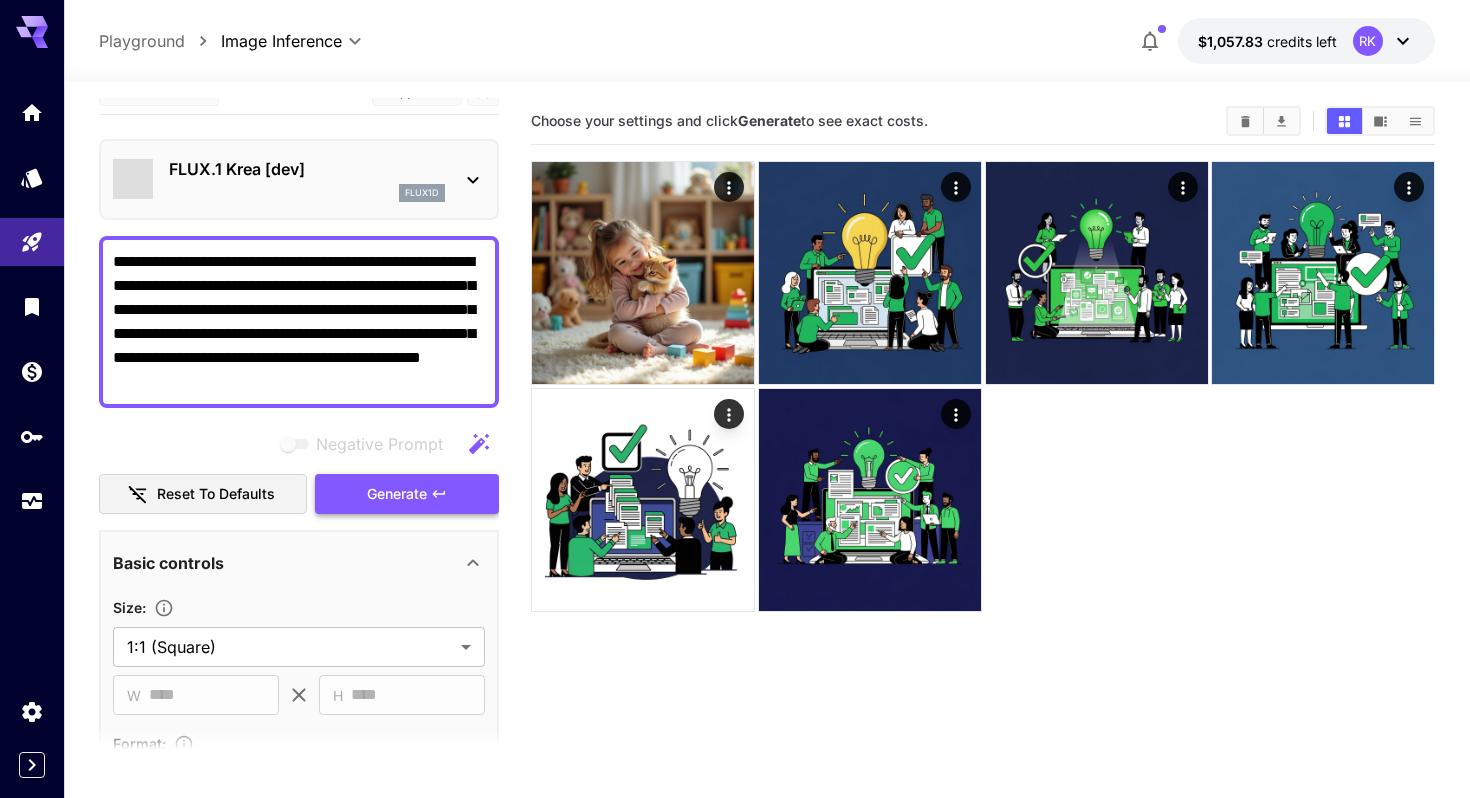click on "Generate" at bounding box center [397, 494] 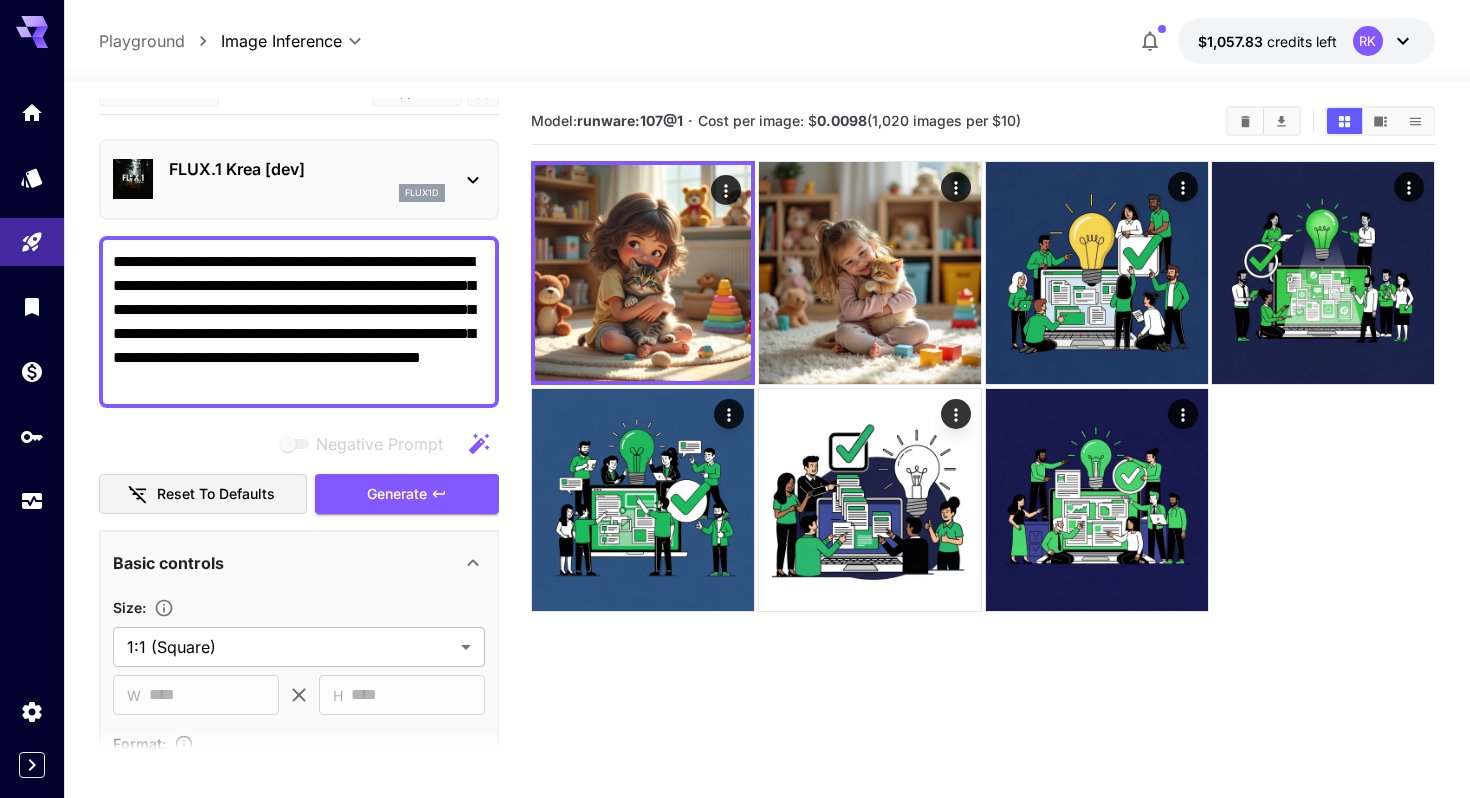 click 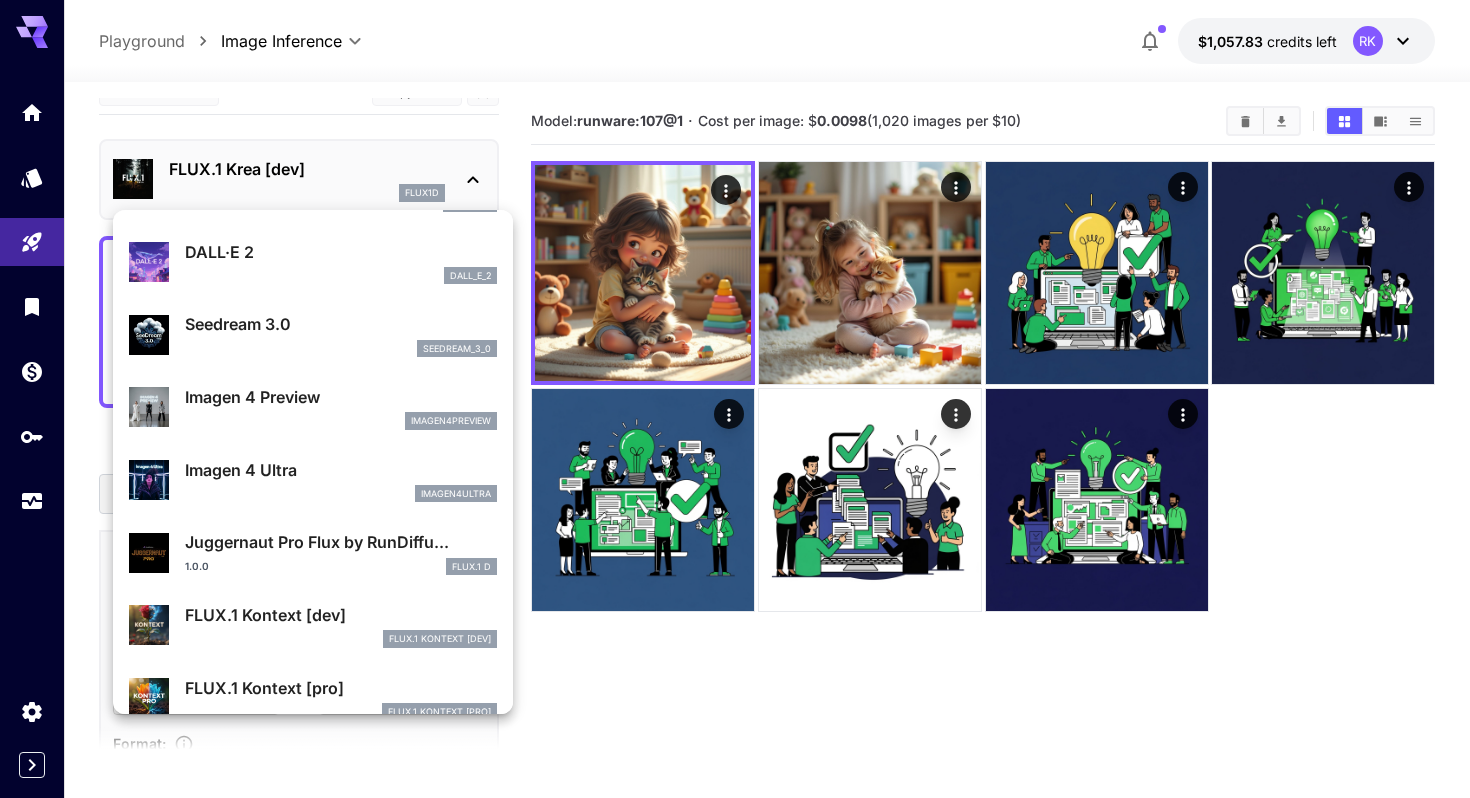 scroll, scrollTop: 422, scrollLeft: 0, axis: vertical 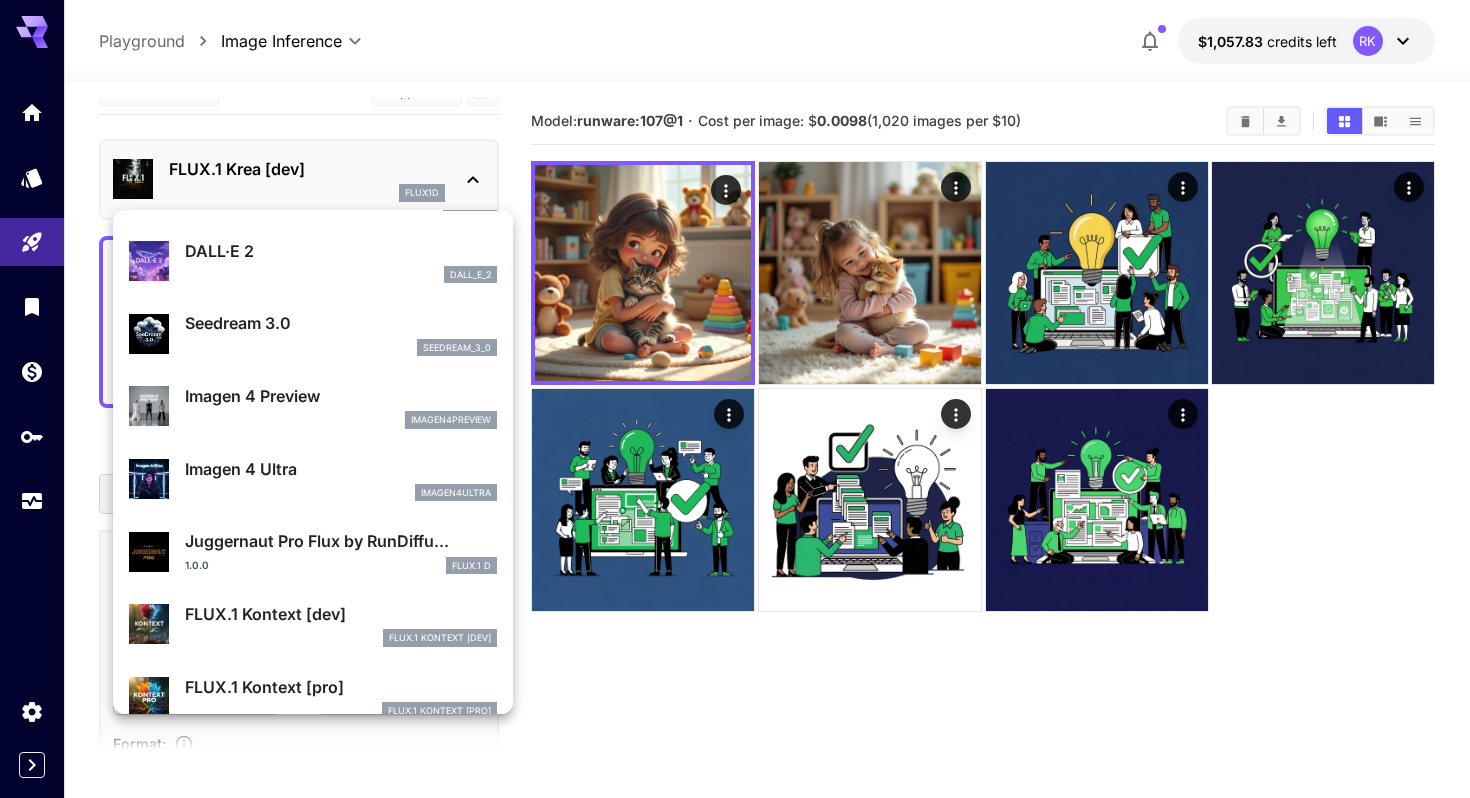 click on "Imagen 4 Ultra" at bounding box center [341, 469] 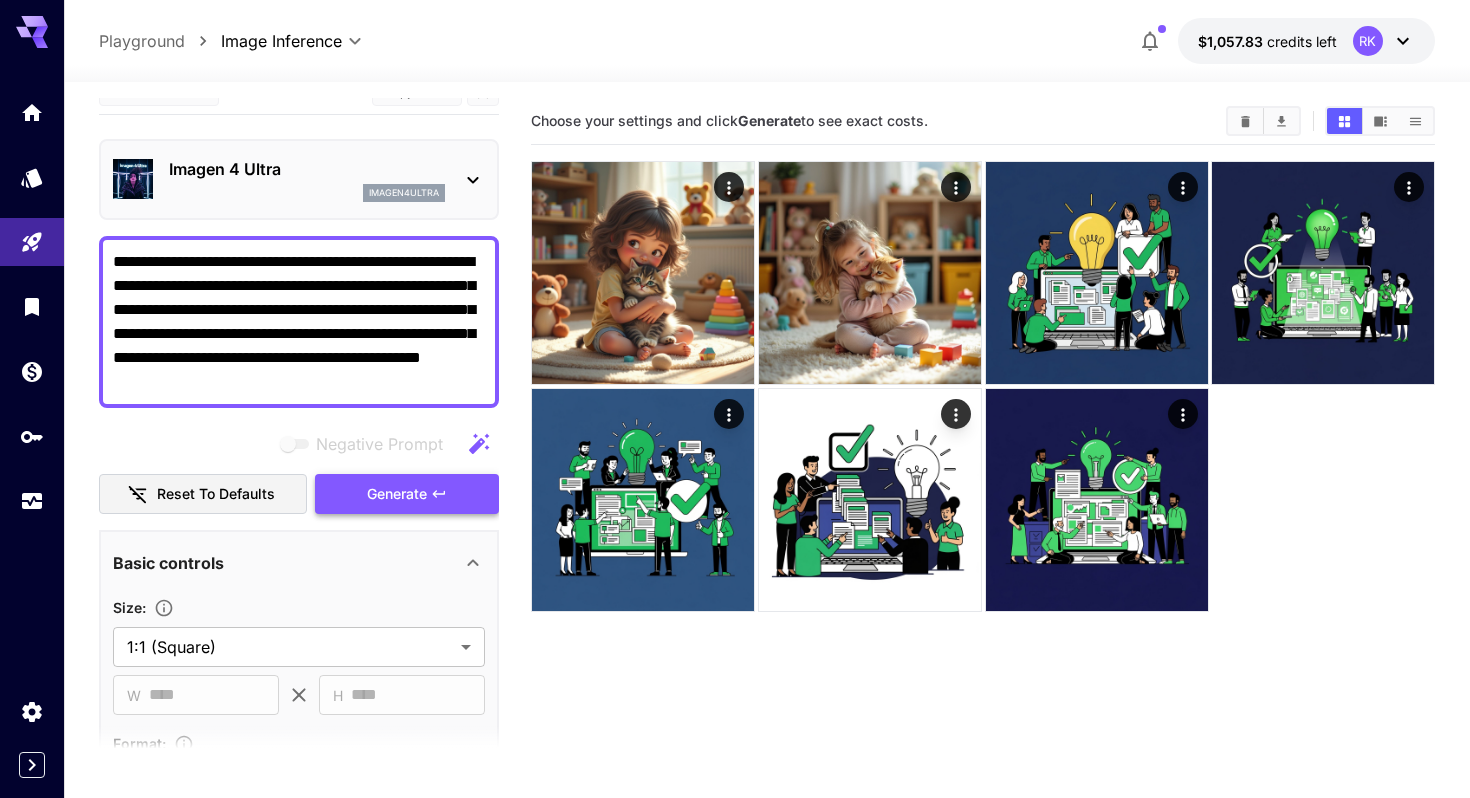 click on "Generate" at bounding box center (397, 494) 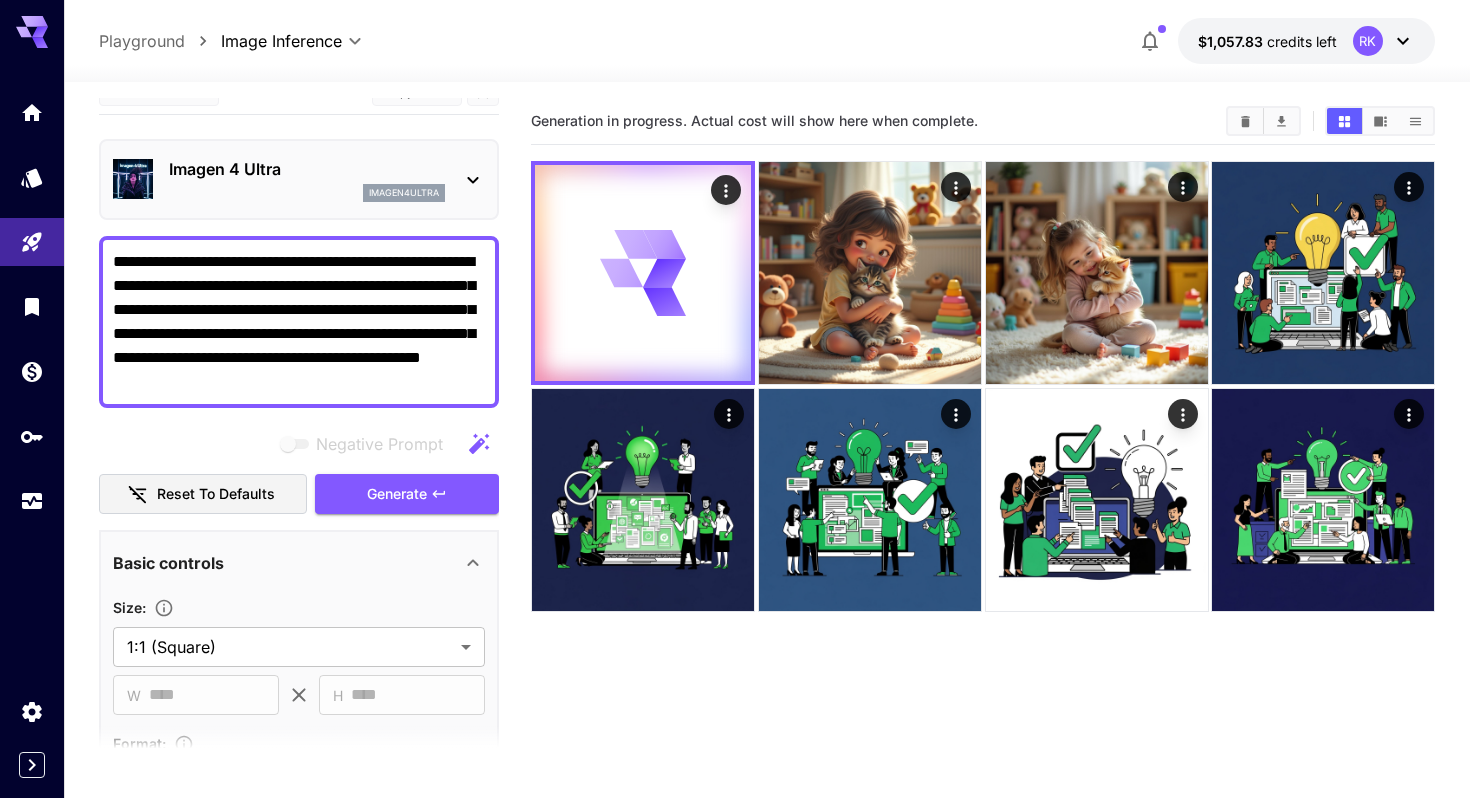 click on "Imagen 4 Ultra" at bounding box center (307, 169) 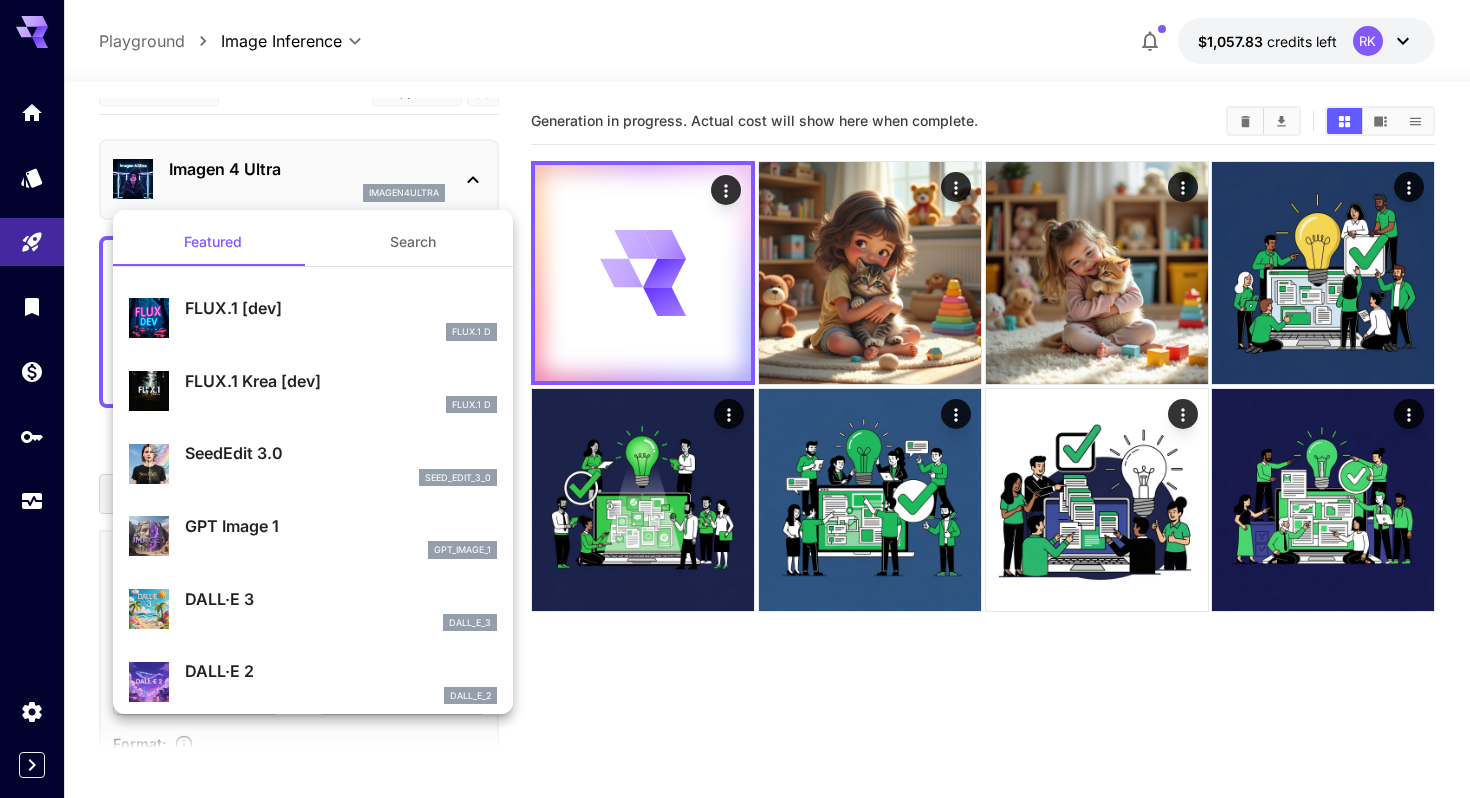 click on "FLUX.1 [dev]" at bounding box center [341, 308] 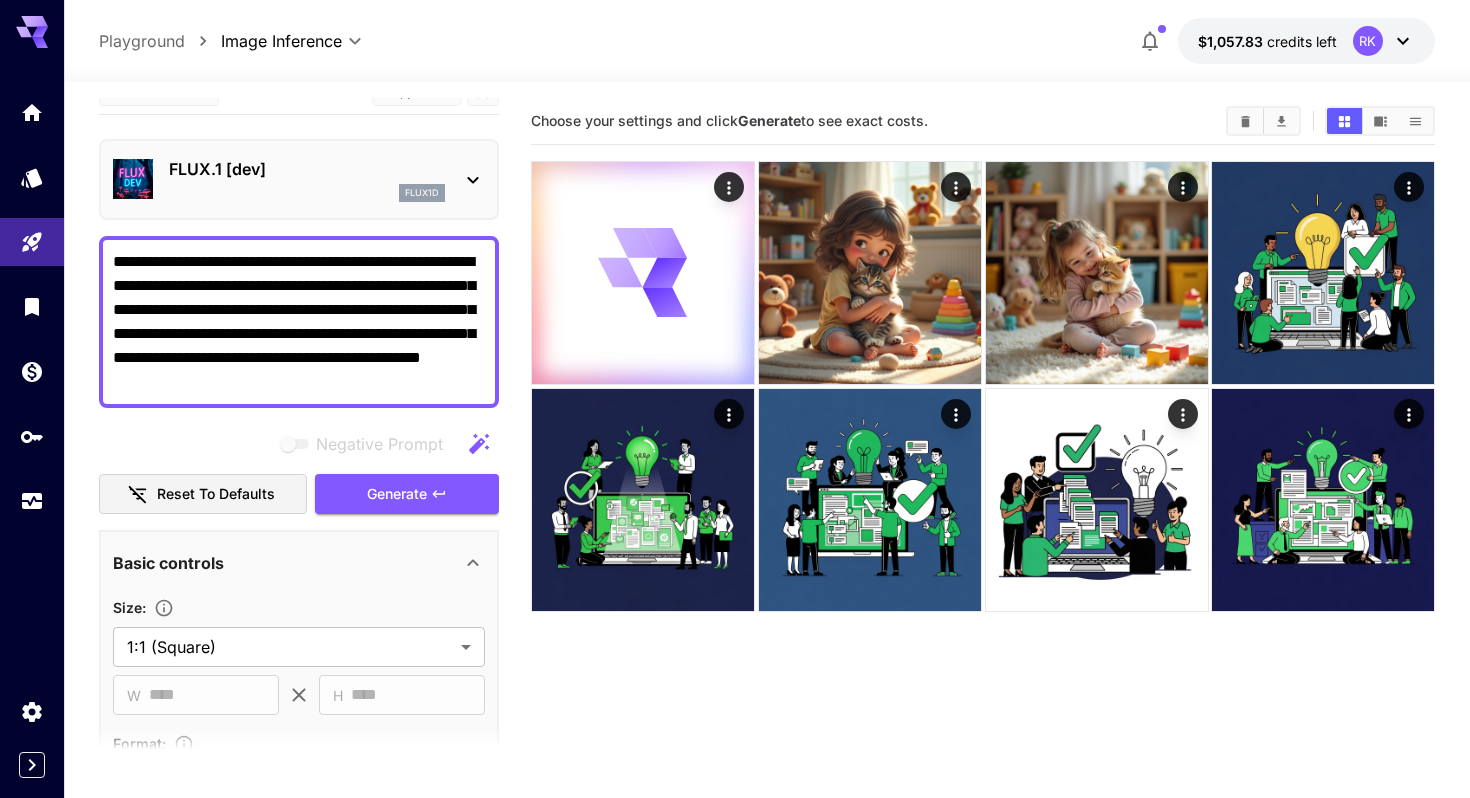 click on "**********" at bounding box center (299, 322) 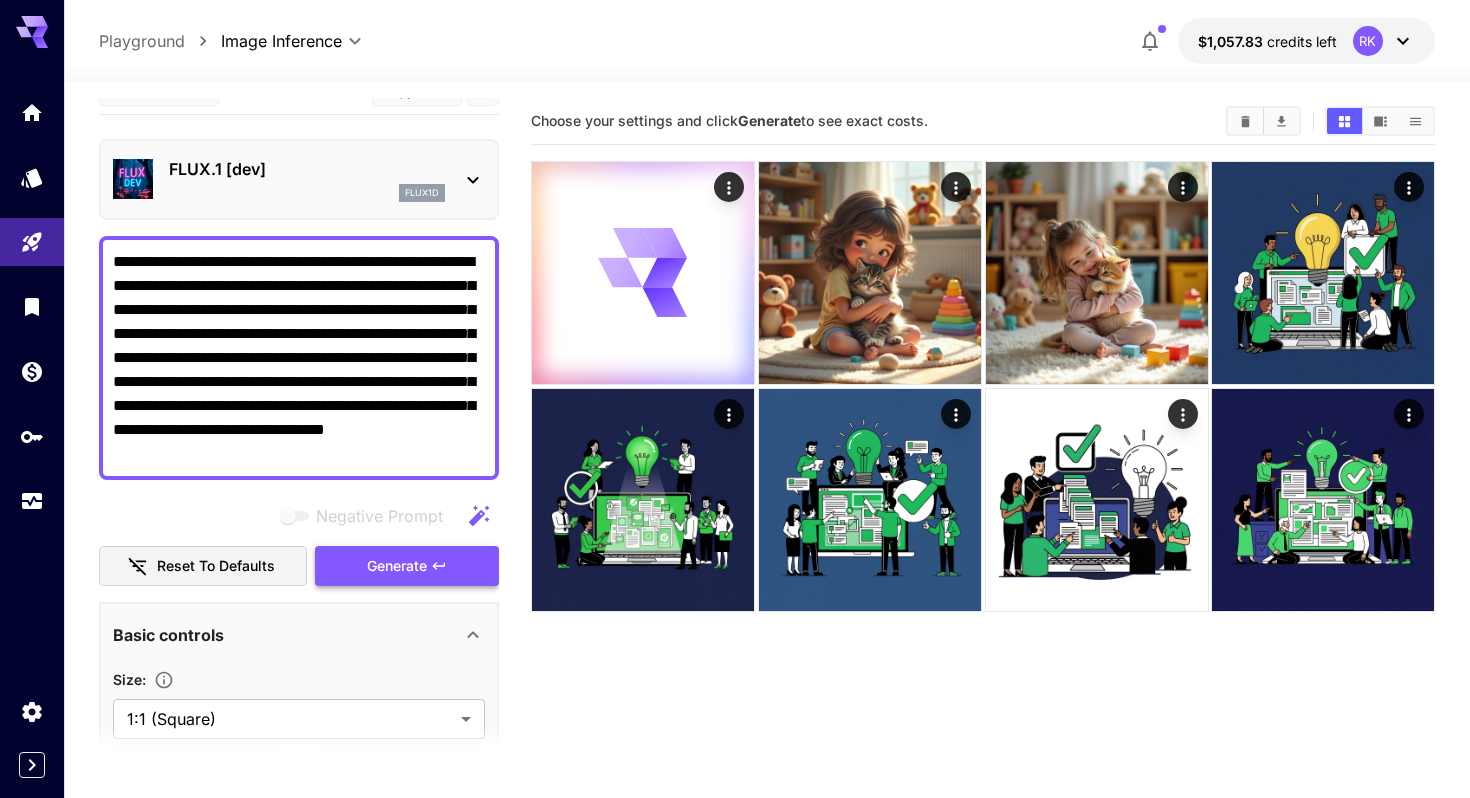 click on "Generate" at bounding box center (397, 566) 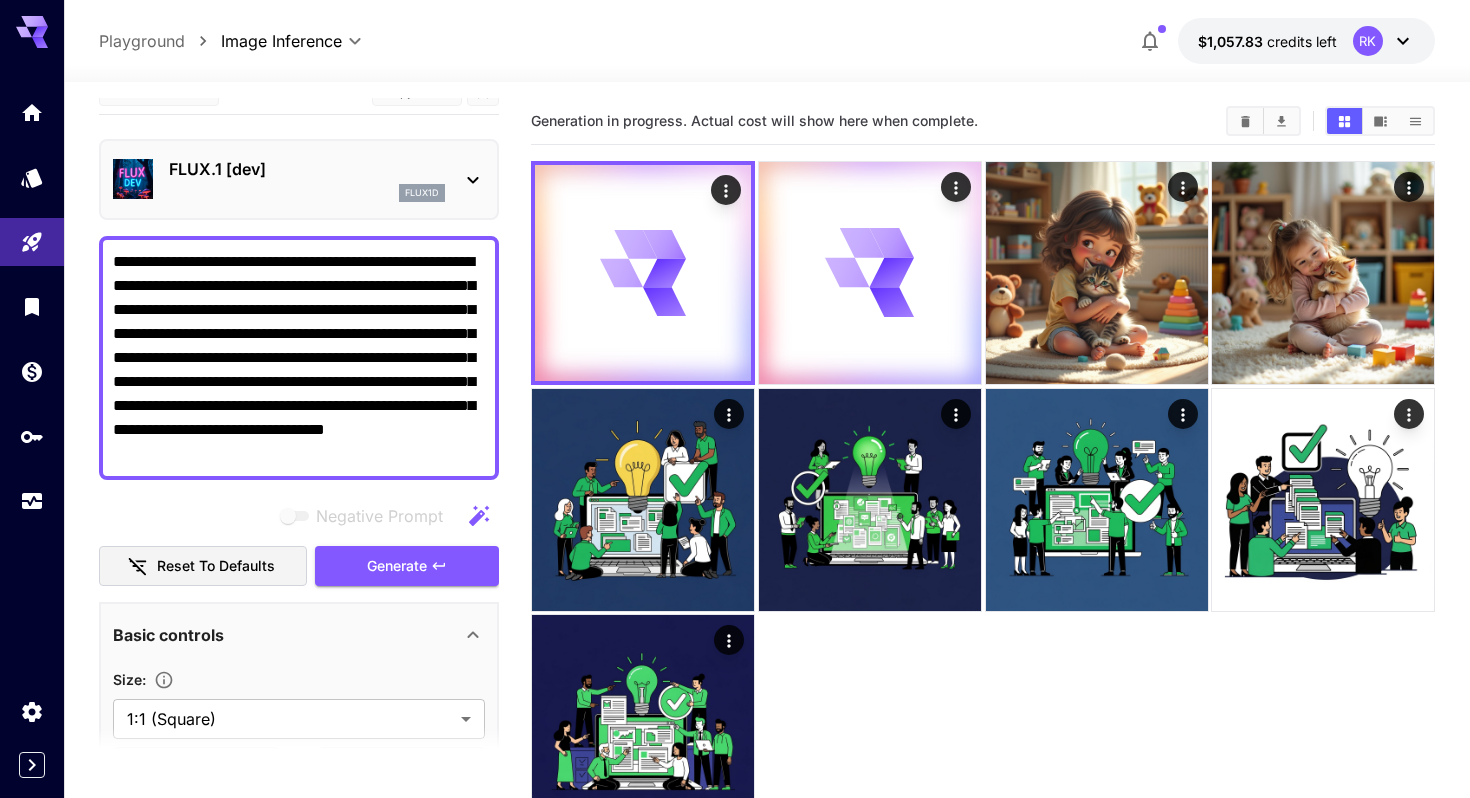 click on "**********" at bounding box center [767, 505] 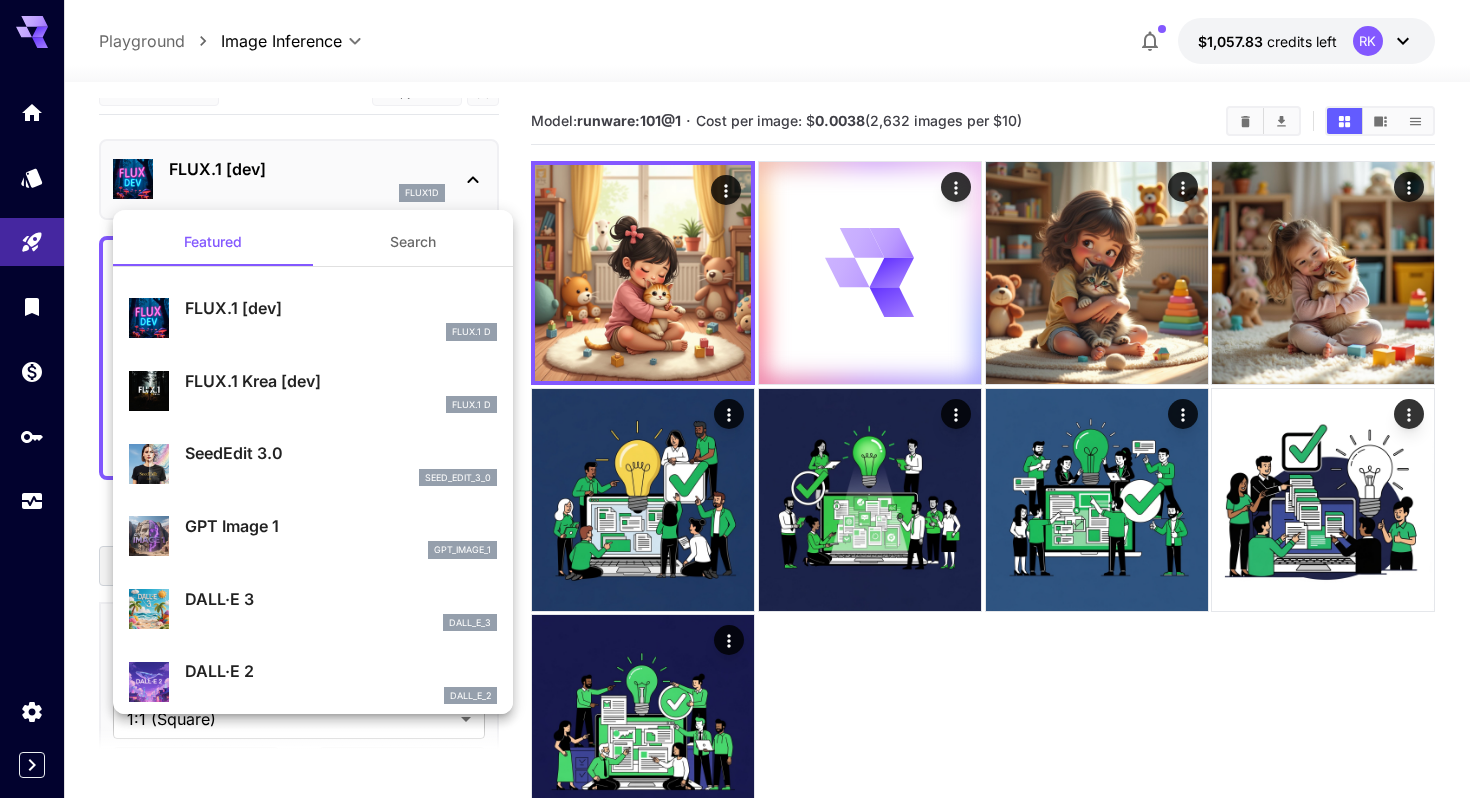 click on "FLUX.1 Krea [dev]" at bounding box center [341, 381] 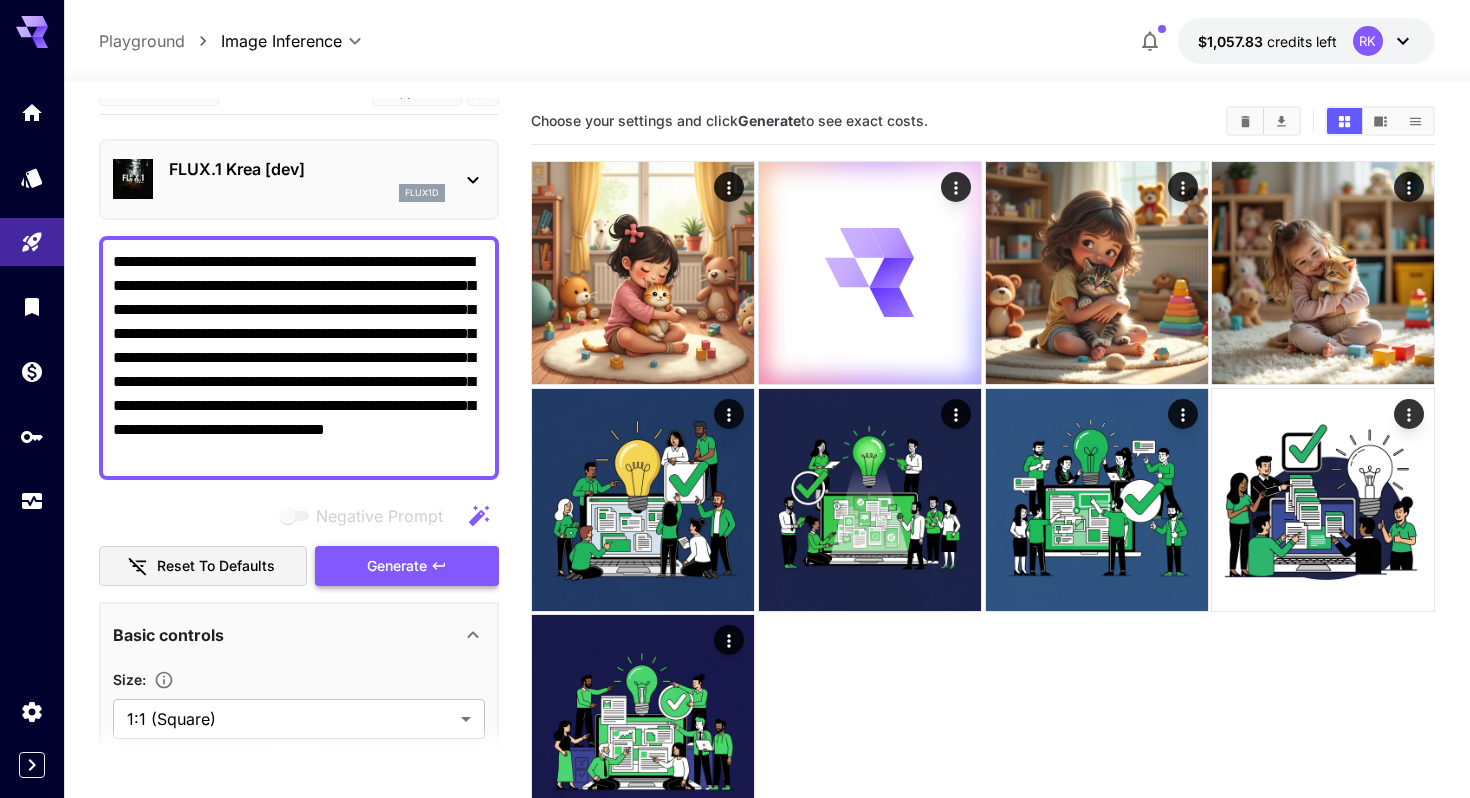 click on "Generate" at bounding box center [397, 566] 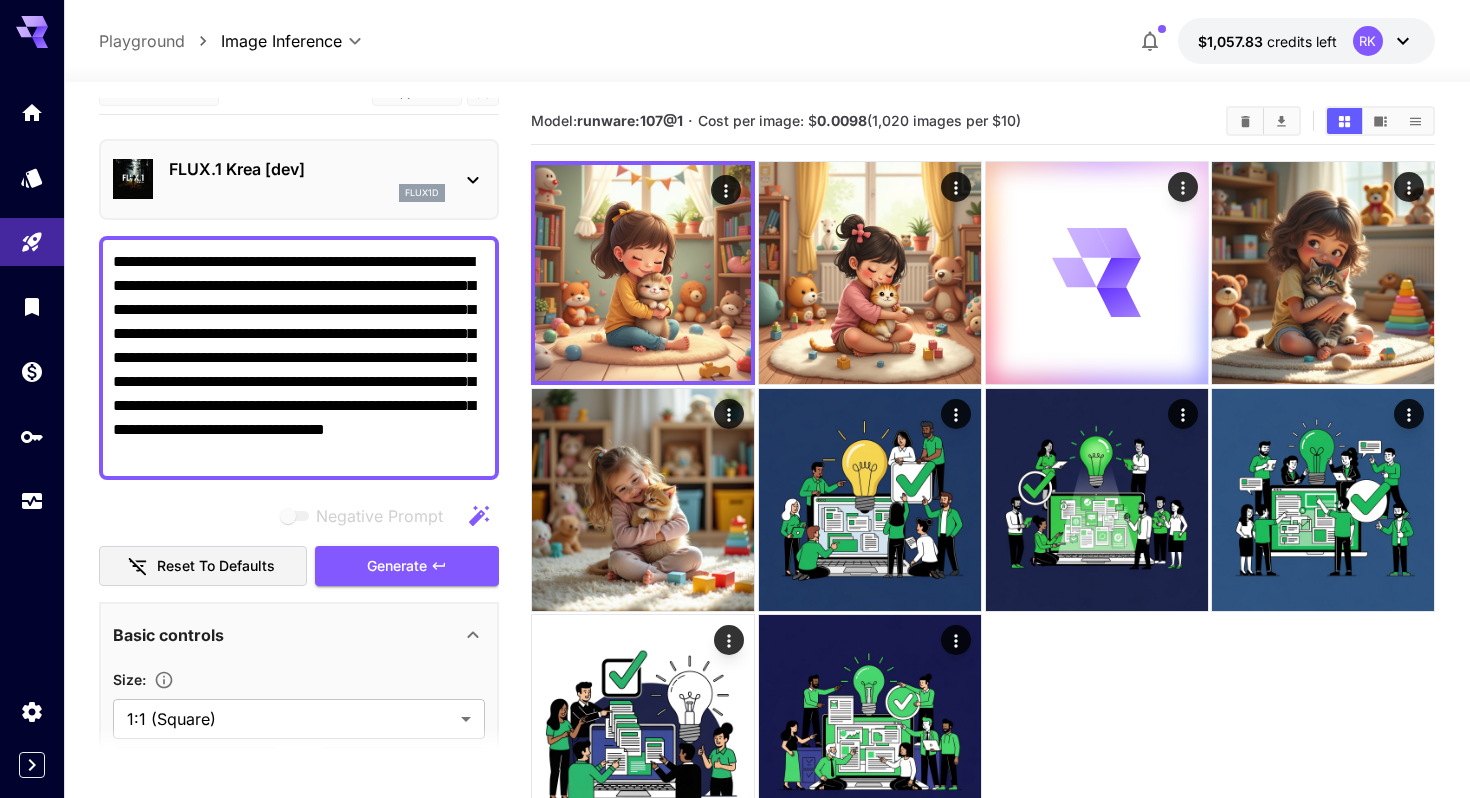 click 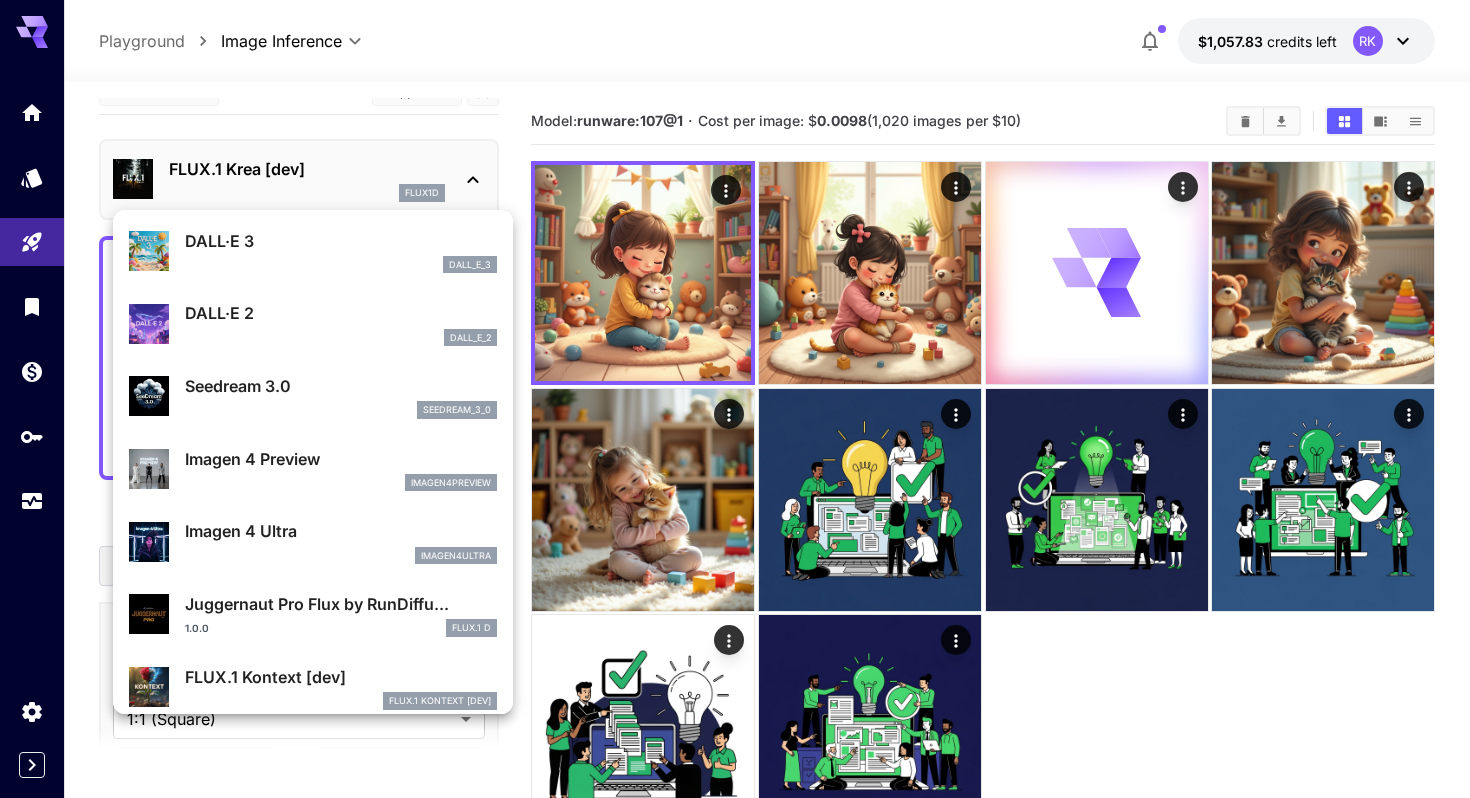 scroll, scrollTop: 360, scrollLeft: 0, axis: vertical 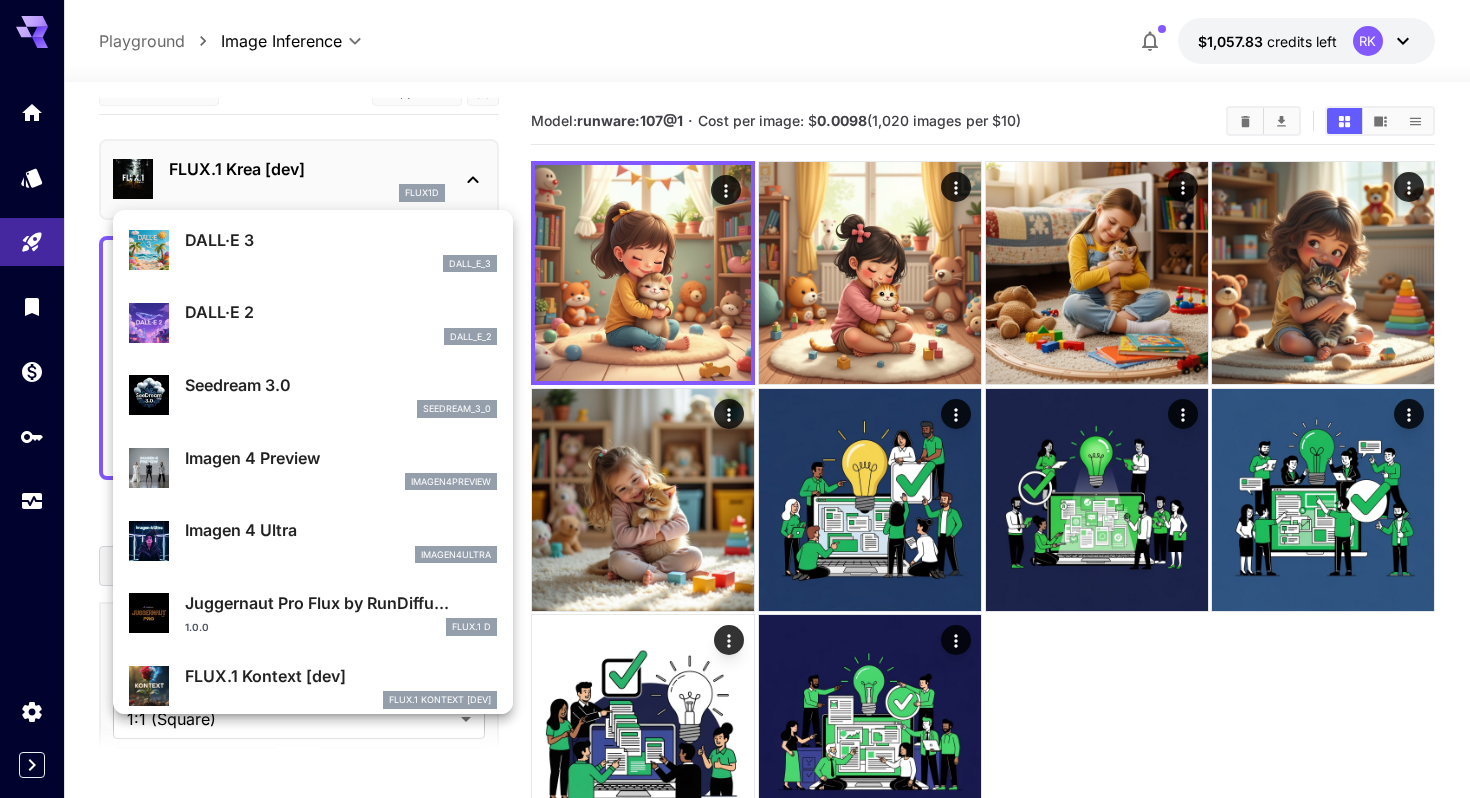 click on "Imagen 4 Ultra" at bounding box center [341, 530] 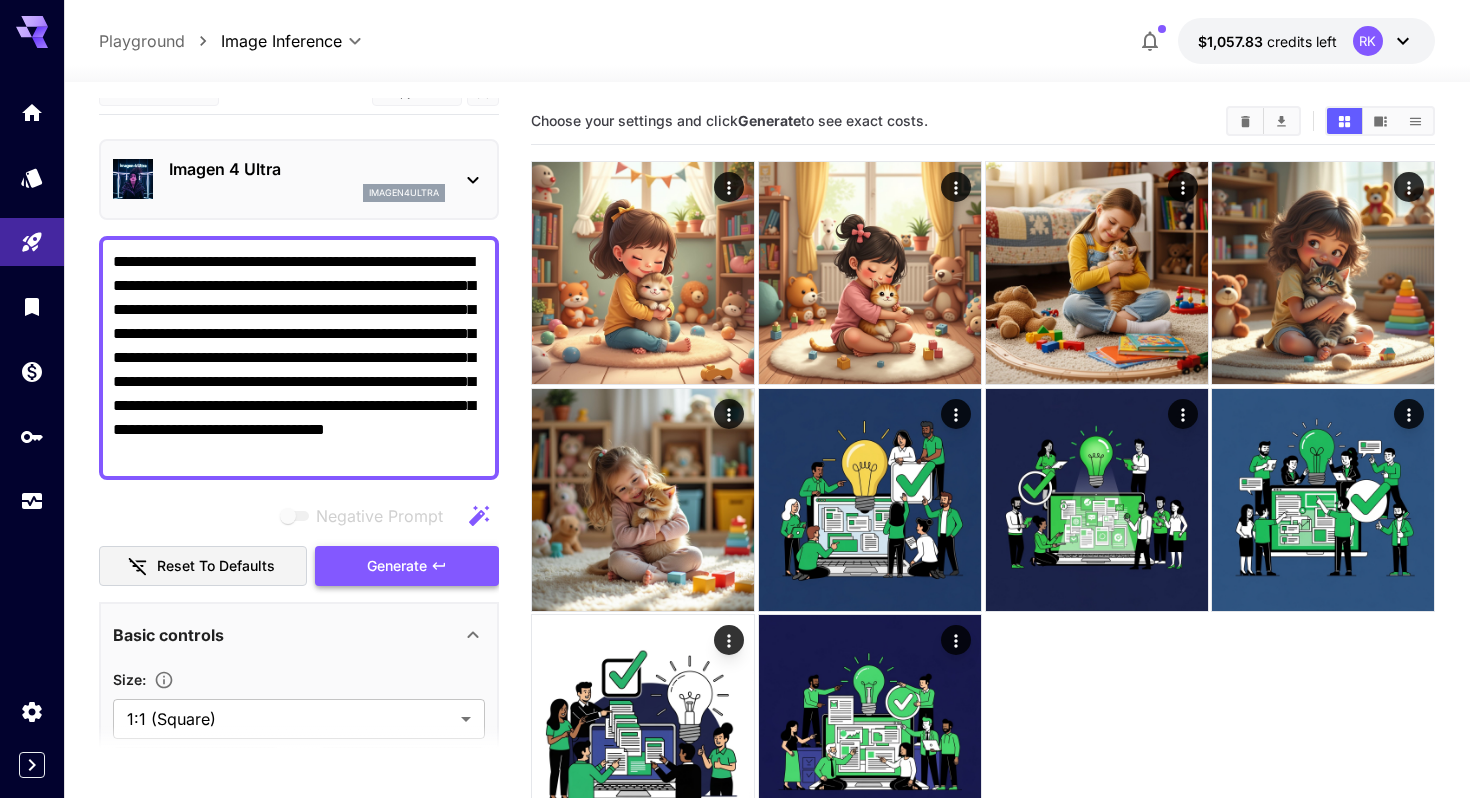 click on "Generate" at bounding box center (397, 566) 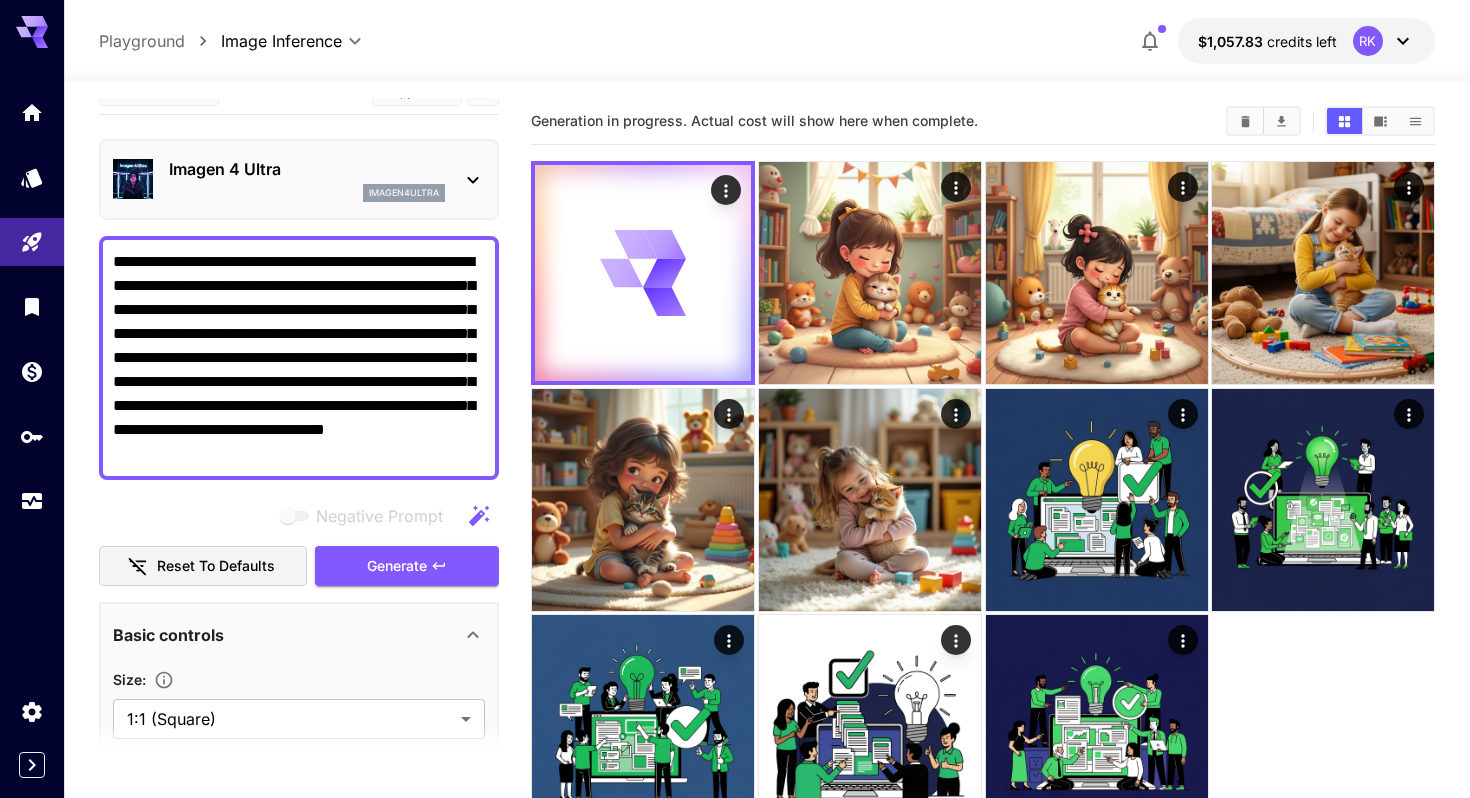 click on "Imagen 4 Ultra" at bounding box center [307, 169] 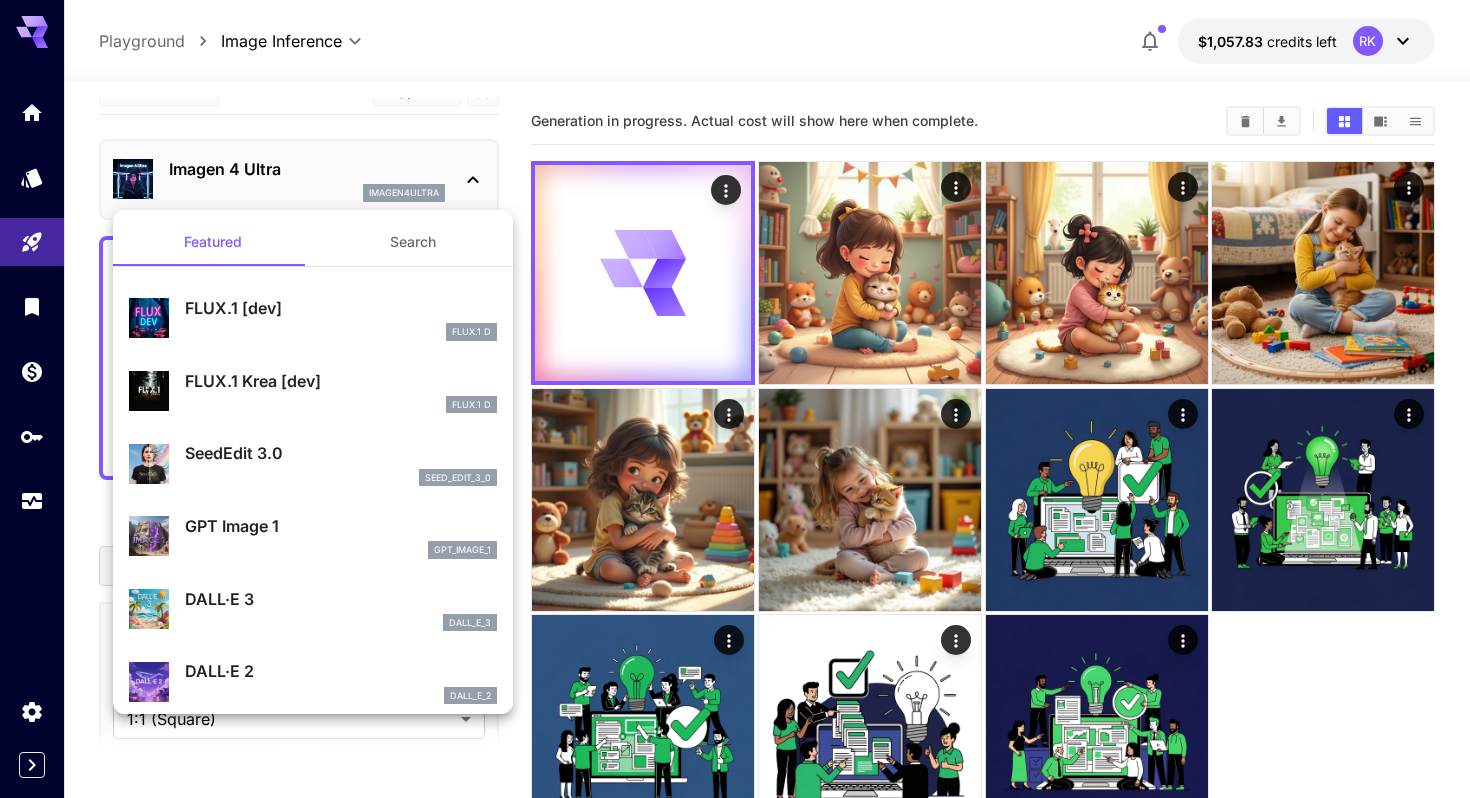 click on "FLUX.1 D" at bounding box center (341, 332) 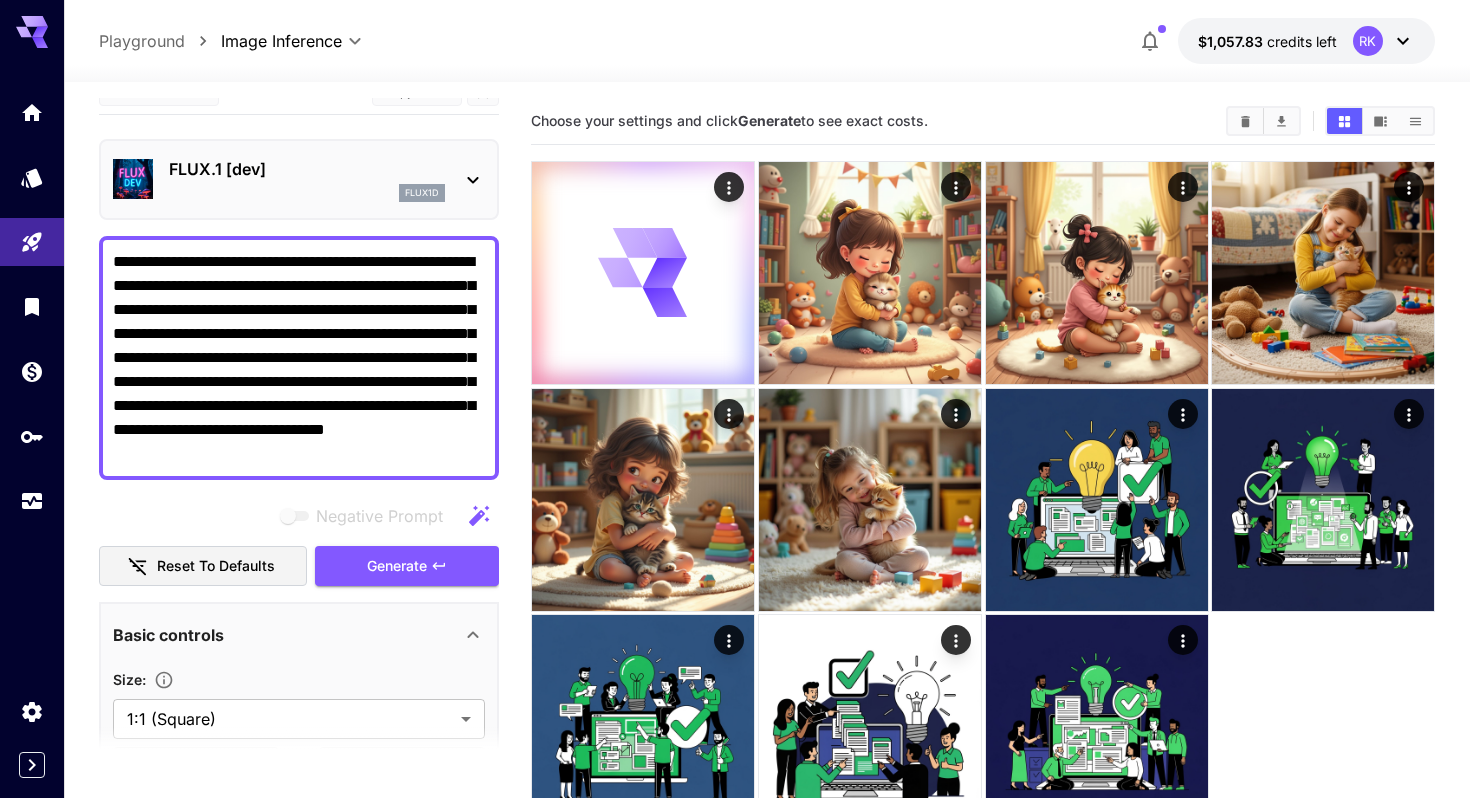 click on "**********" at bounding box center (299, 358) 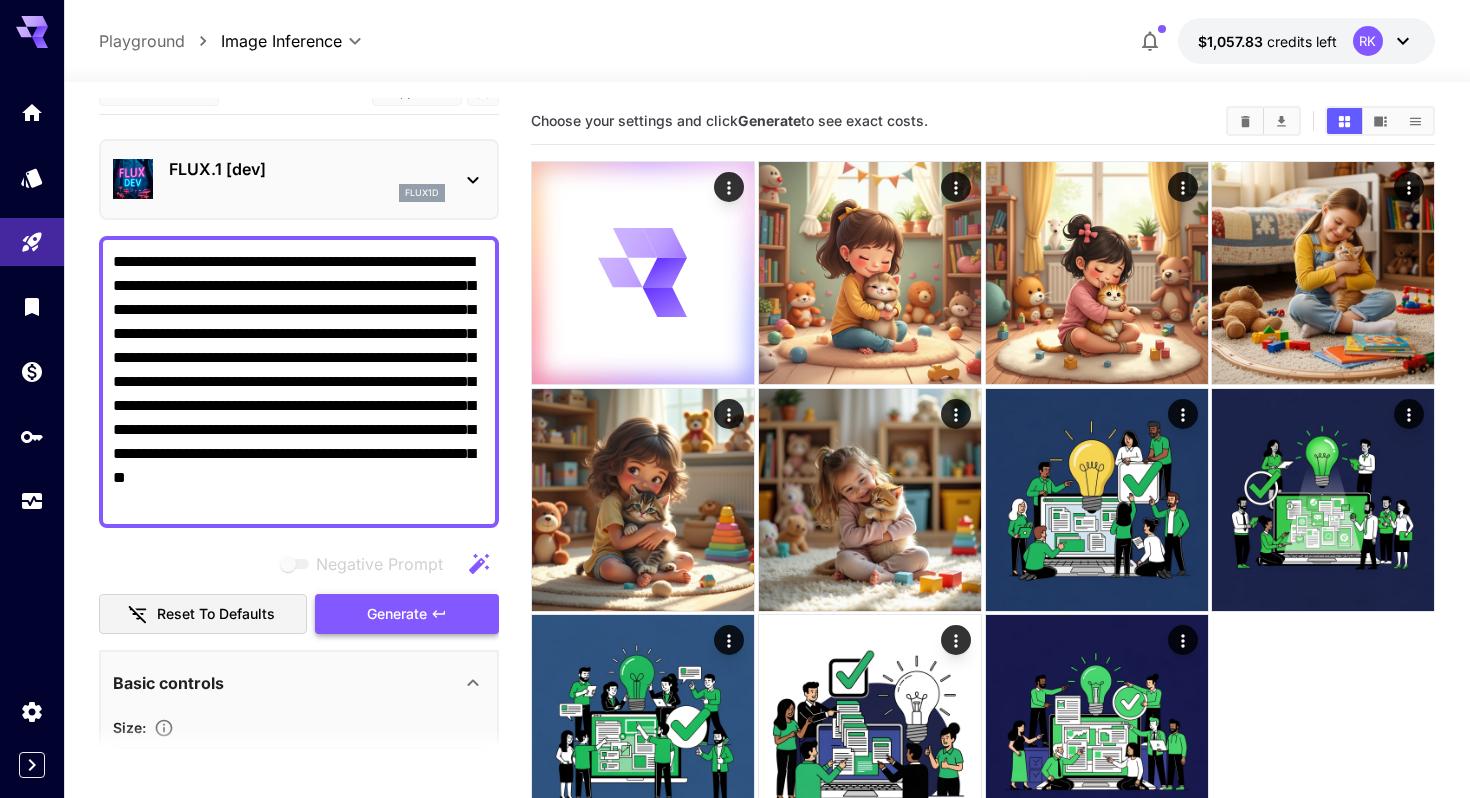 click on "Generate" at bounding box center (407, 614) 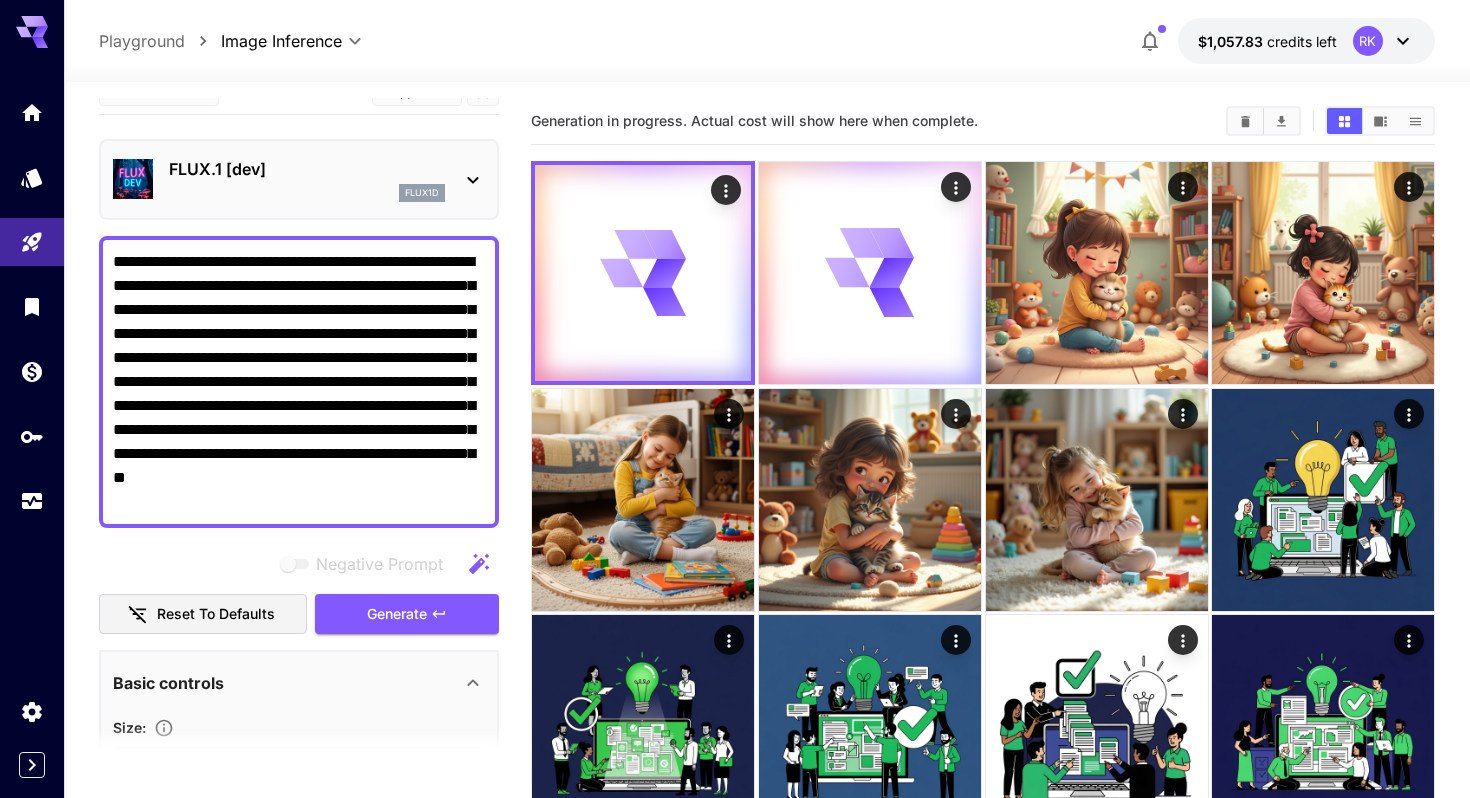 click on "FLUX.1 [dev] flux1d" at bounding box center (299, 179) 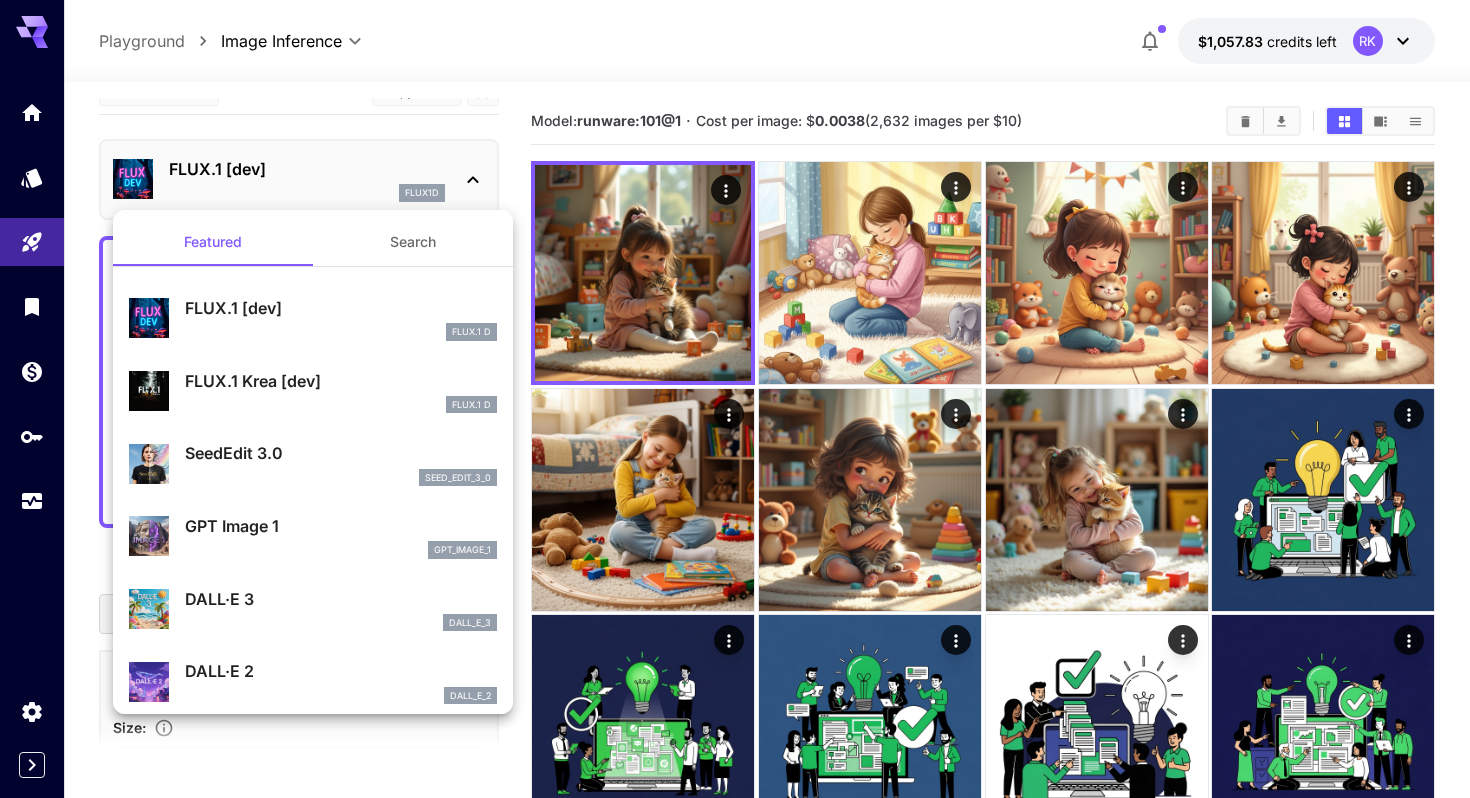 click on "FLUX.1 Krea [dev]" at bounding box center (341, 381) 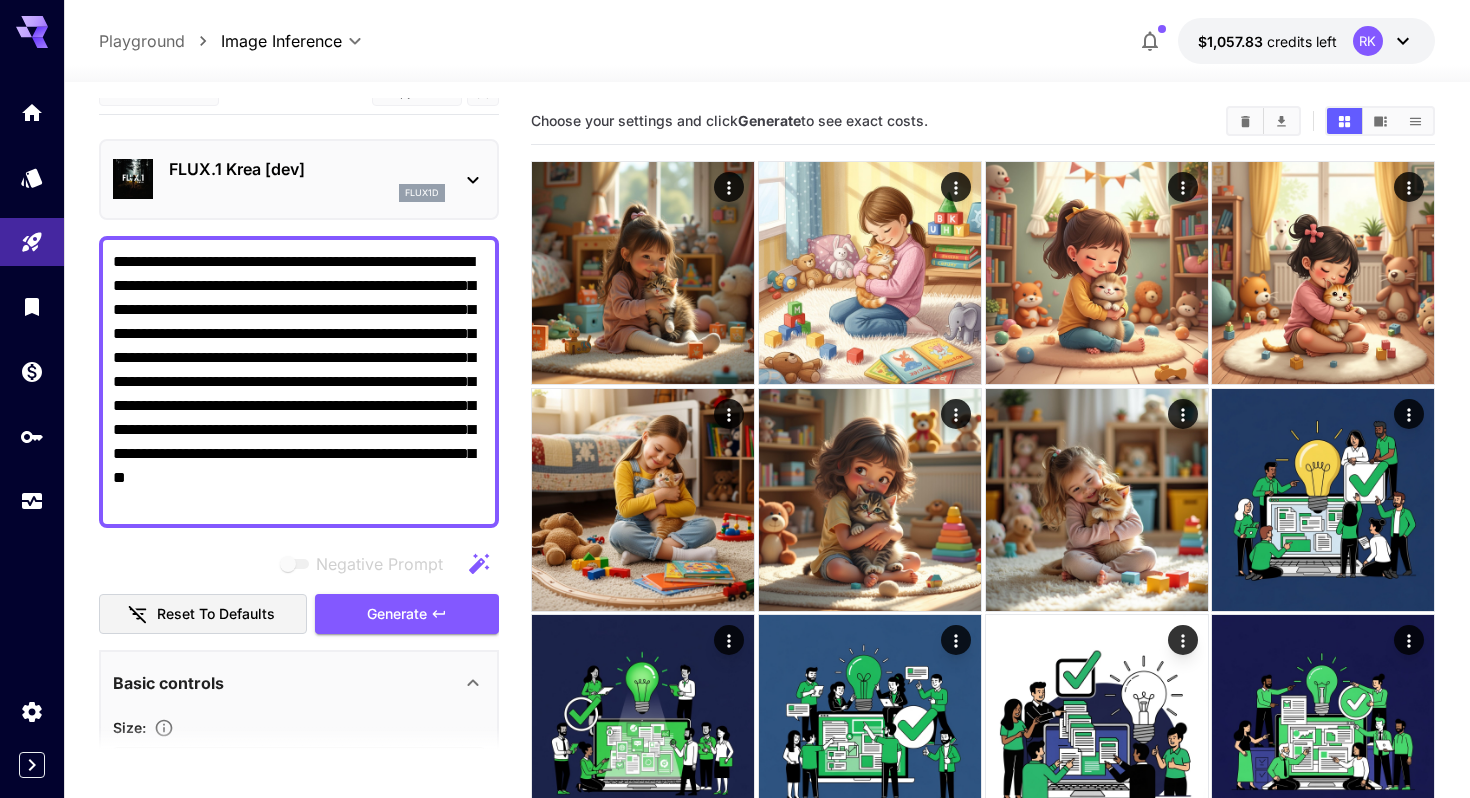 click on "**********" at bounding box center [299, 382] 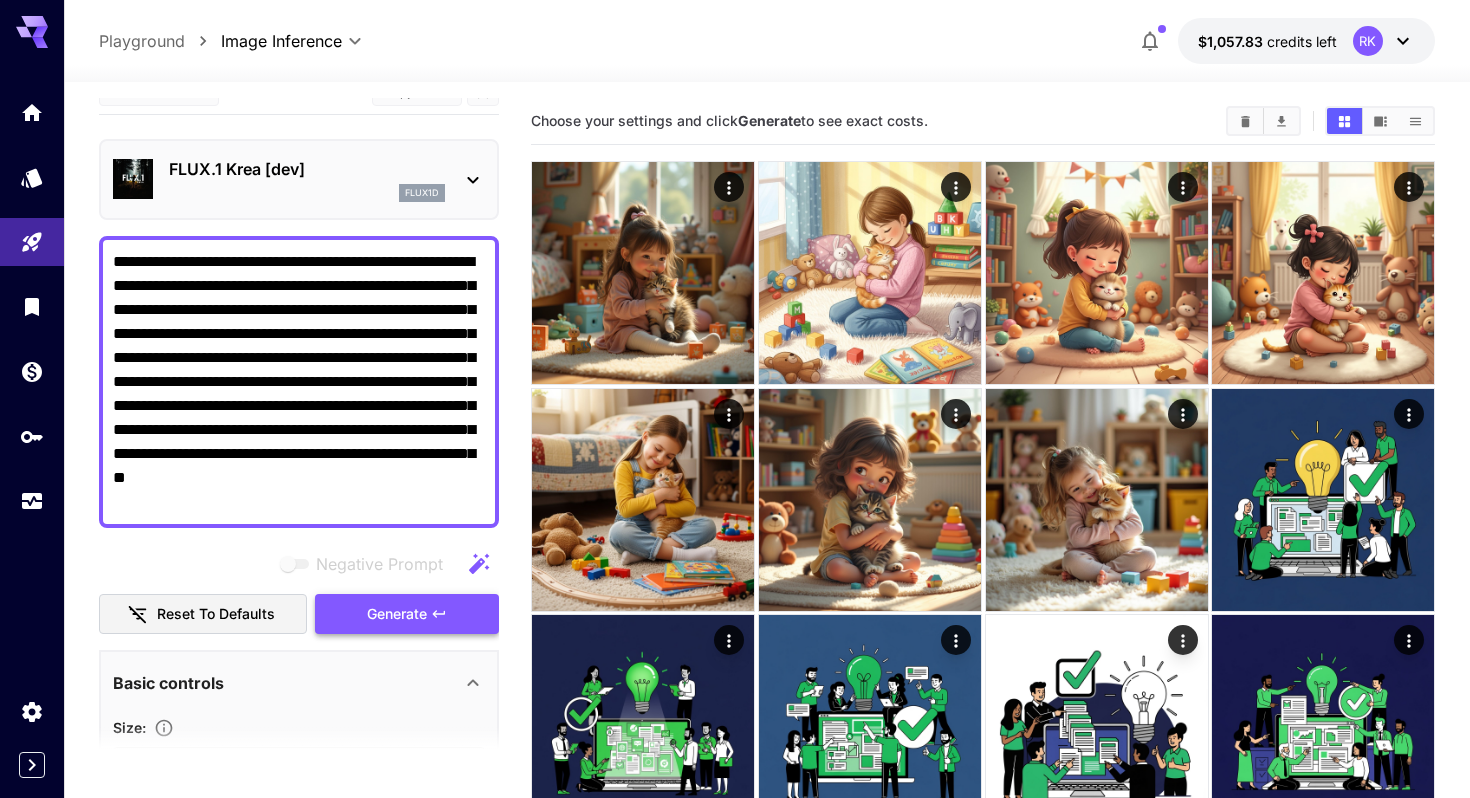 click on "Generate" at bounding box center (397, 614) 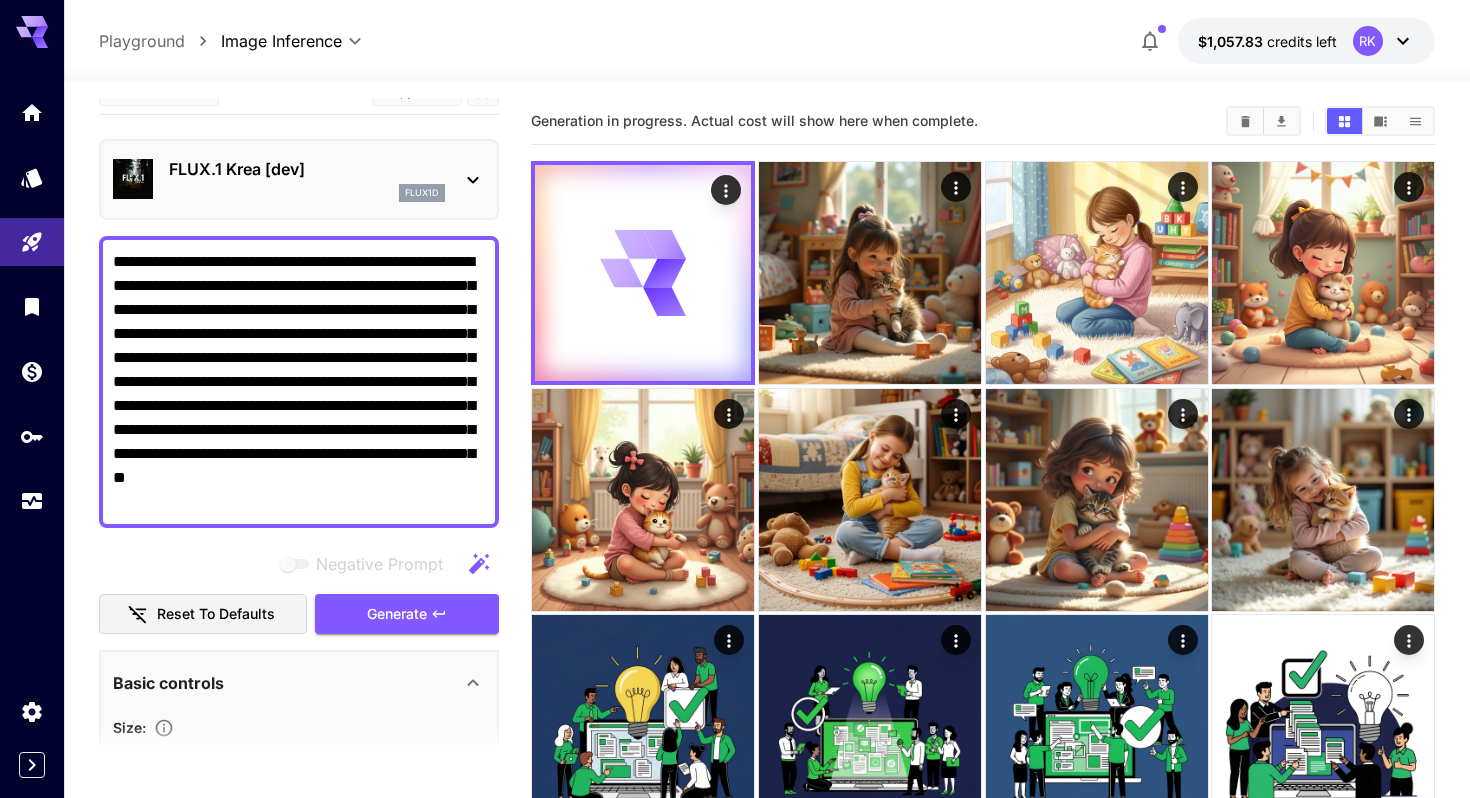 click on "flux1d" at bounding box center [422, 193] 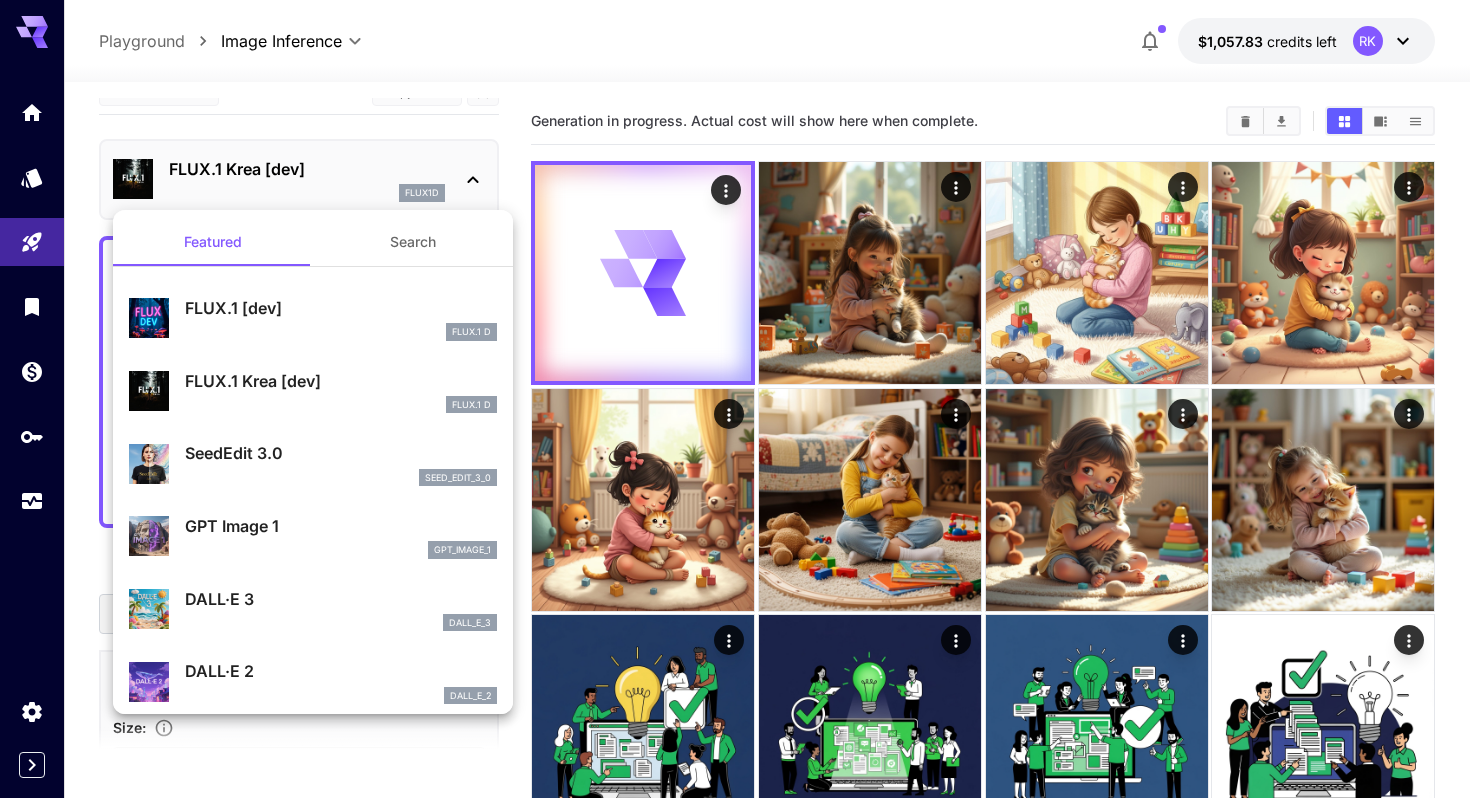 click on "GPT Image 1" at bounding box center [341, 526] 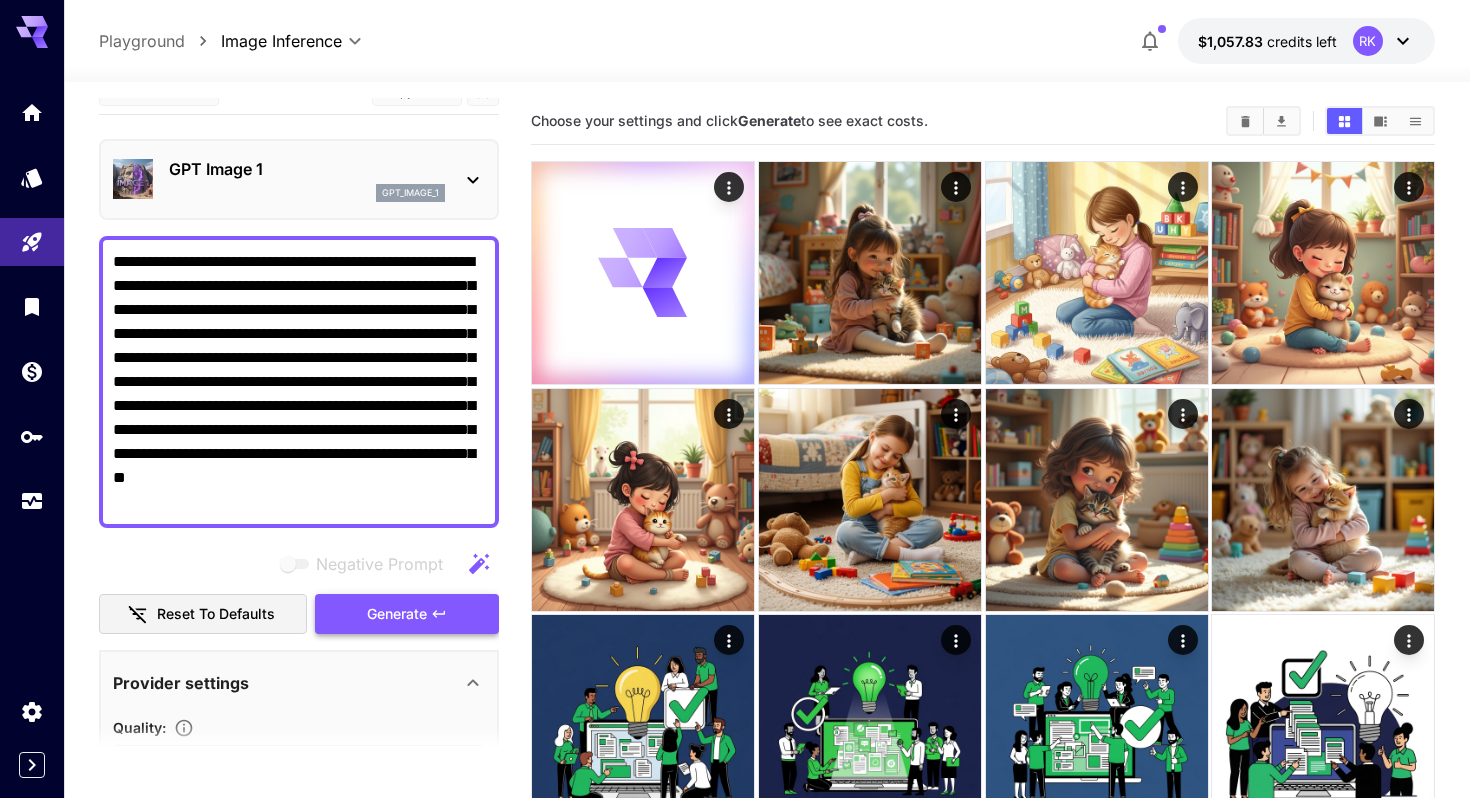 click on "Generate" at bounding box center (397, 614) 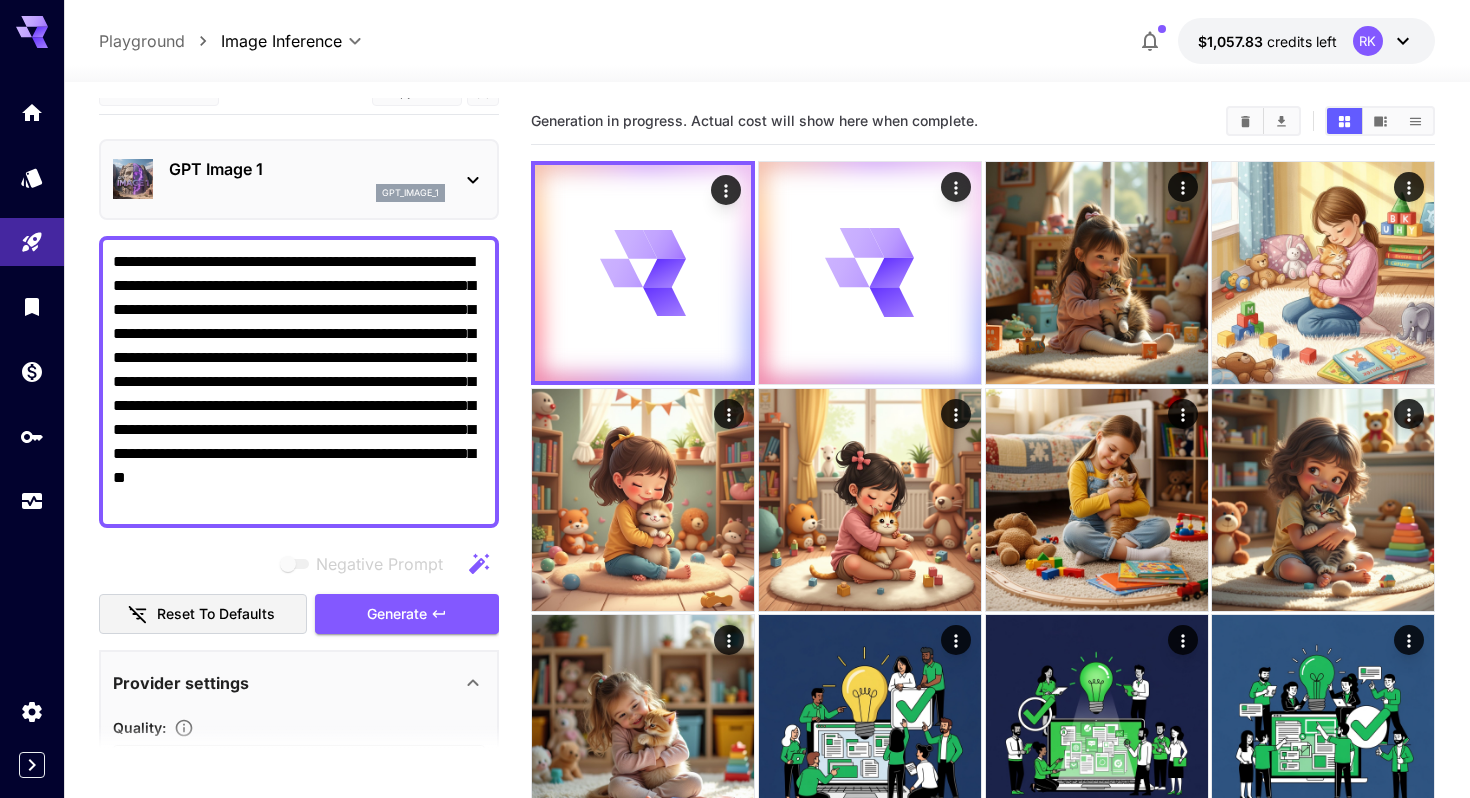 click on "gpt_image_1" at bounding box center [307, 193] 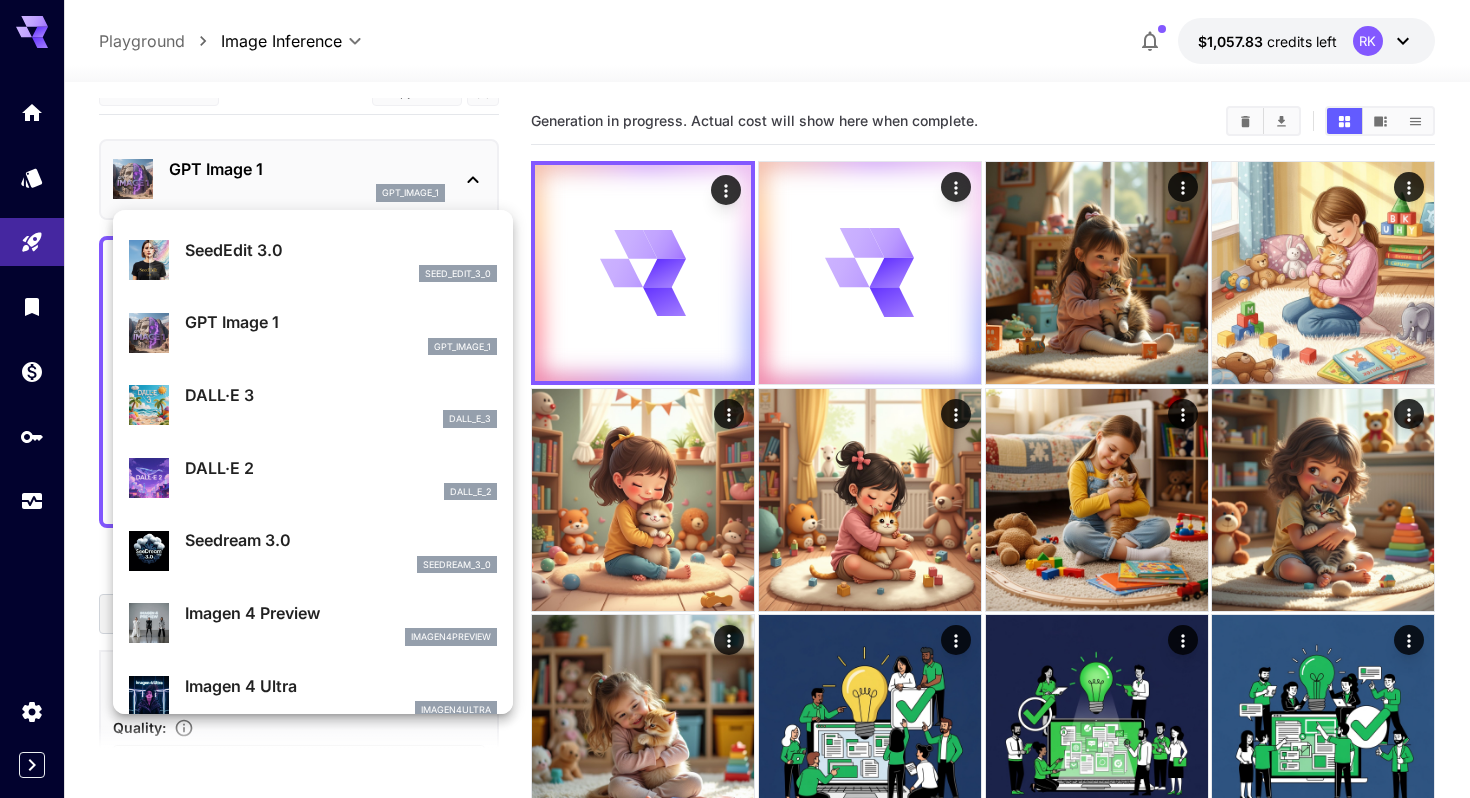 scroll, scrollTop: 223, scrollLeft: 0, axis: vertical 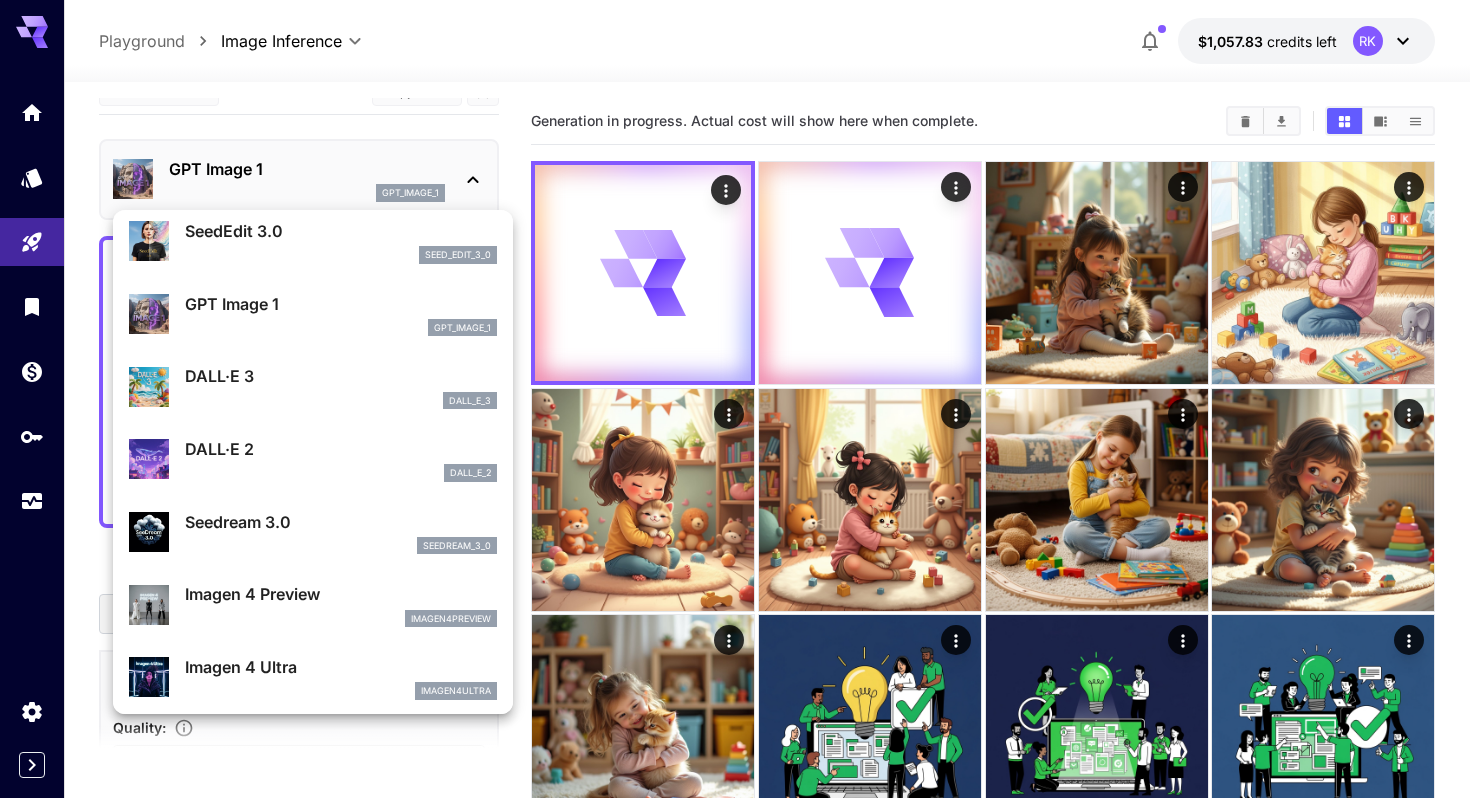 click on "Seedream 3.0" at bounding box center [341, 522] 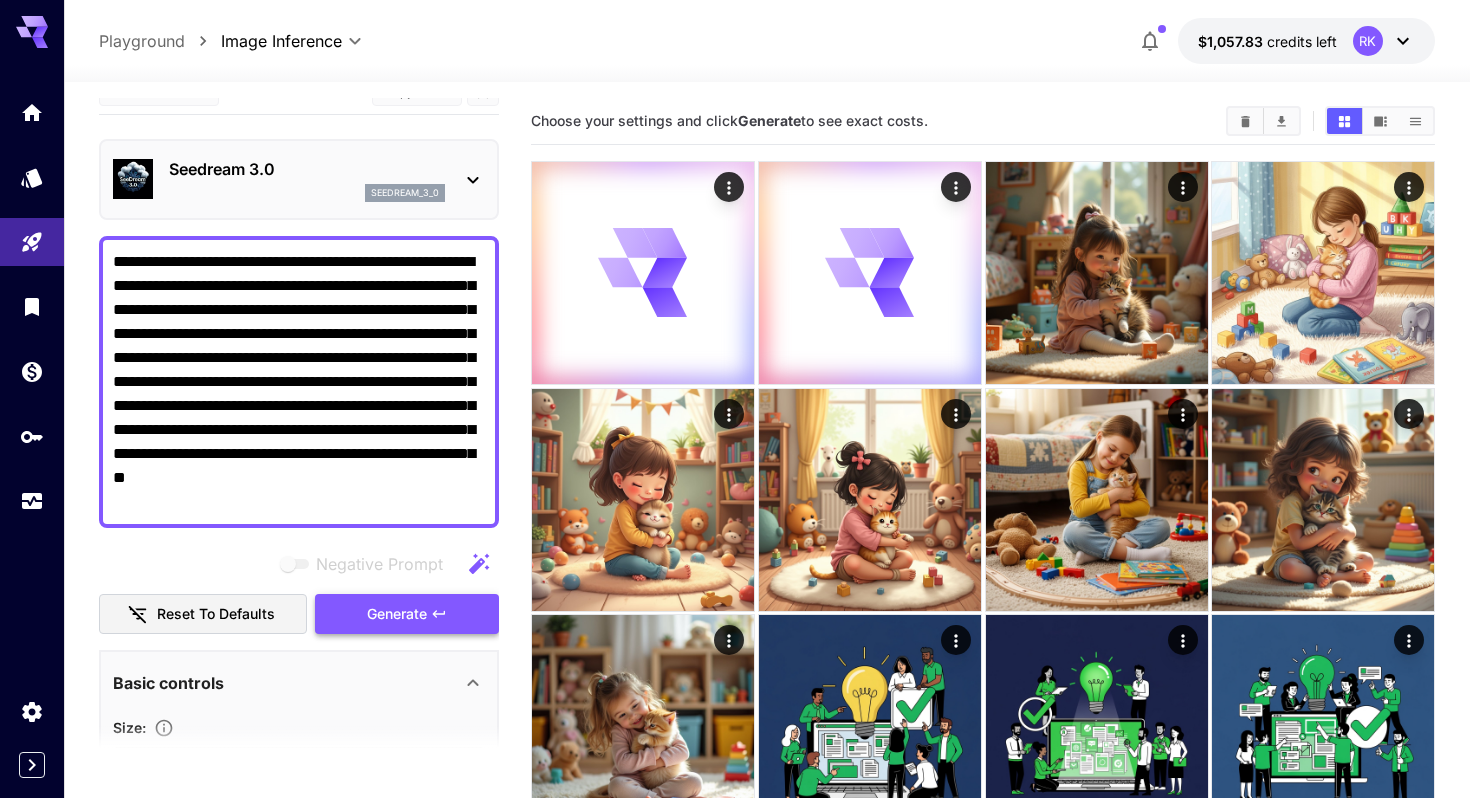 click on "Generate" at bounding box center [397, 614] 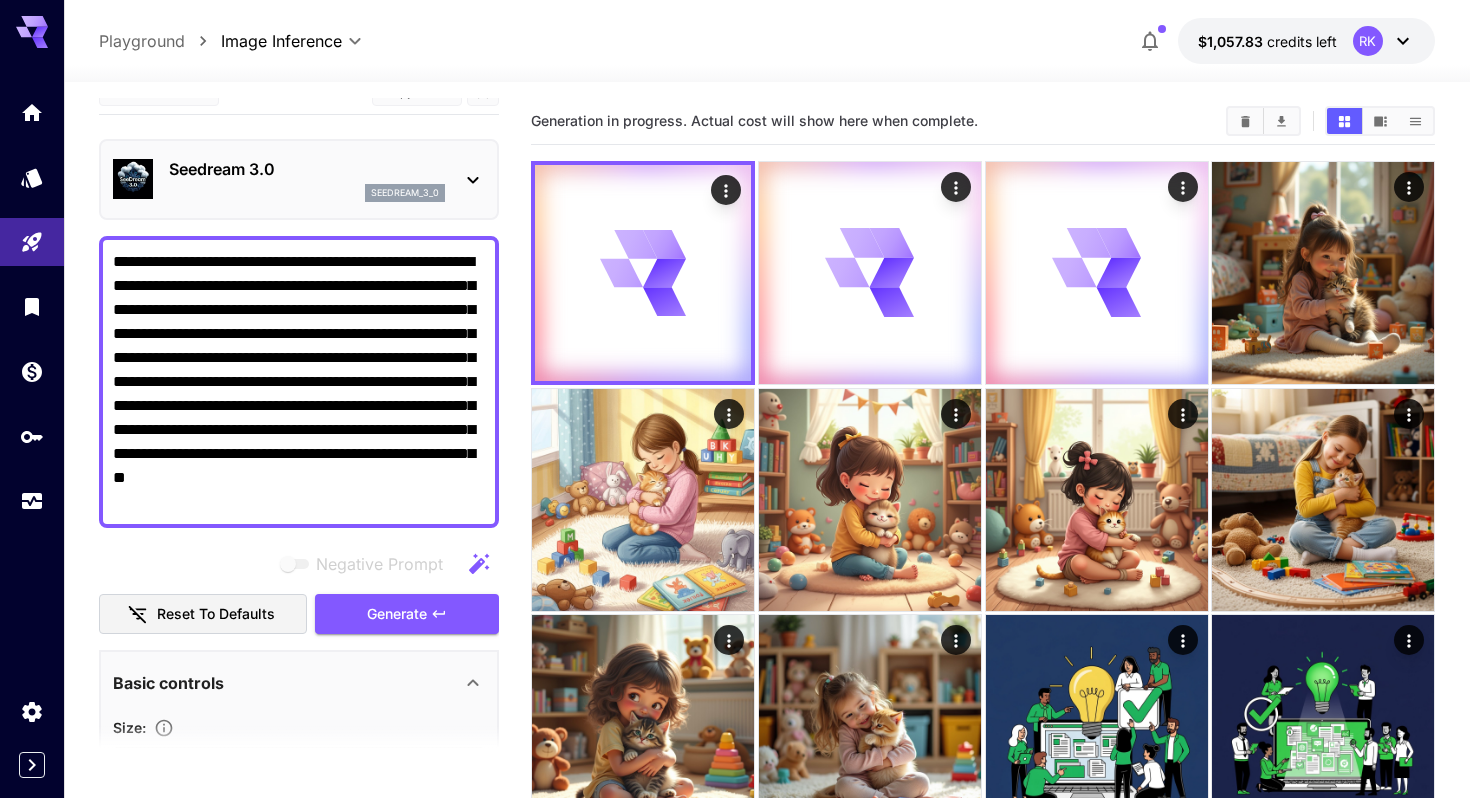 click on "seedream_3_0" at bounding box center [307, 193] 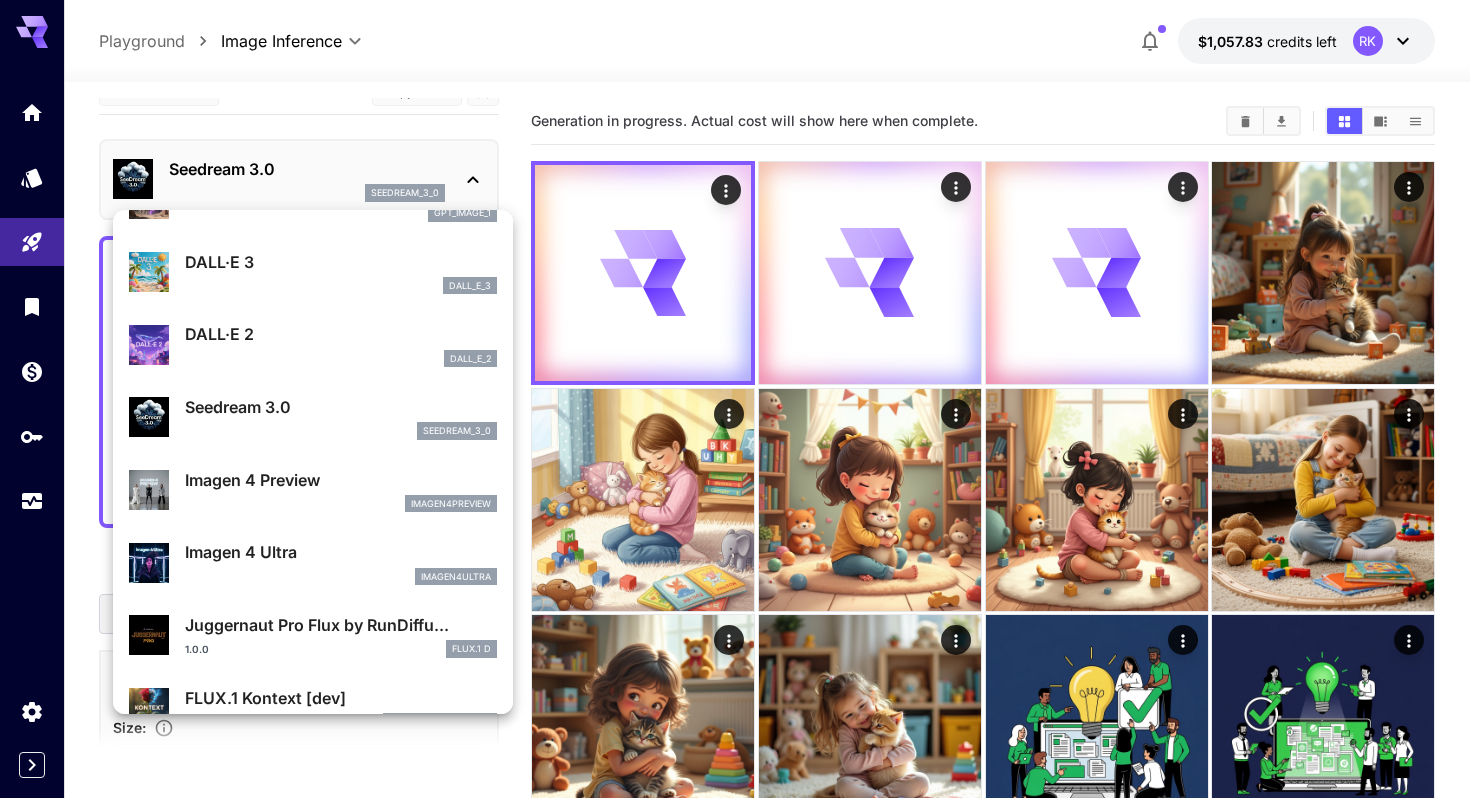 scroll, scrollTop: 358, scrollLeft: 0, axis: vertical 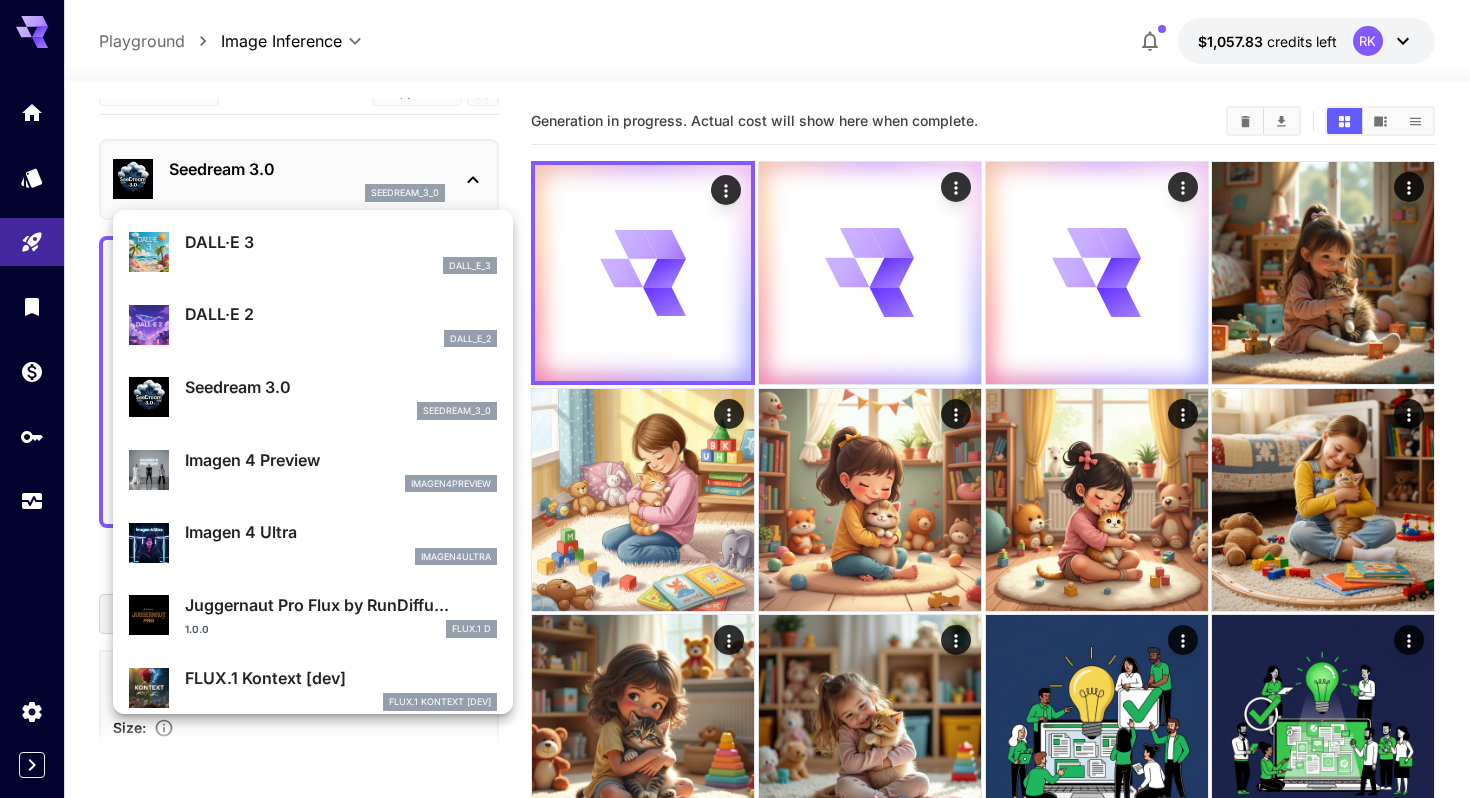 click on "Imagen 4 Preview imagen4preview" at bounding box center [341, 470] 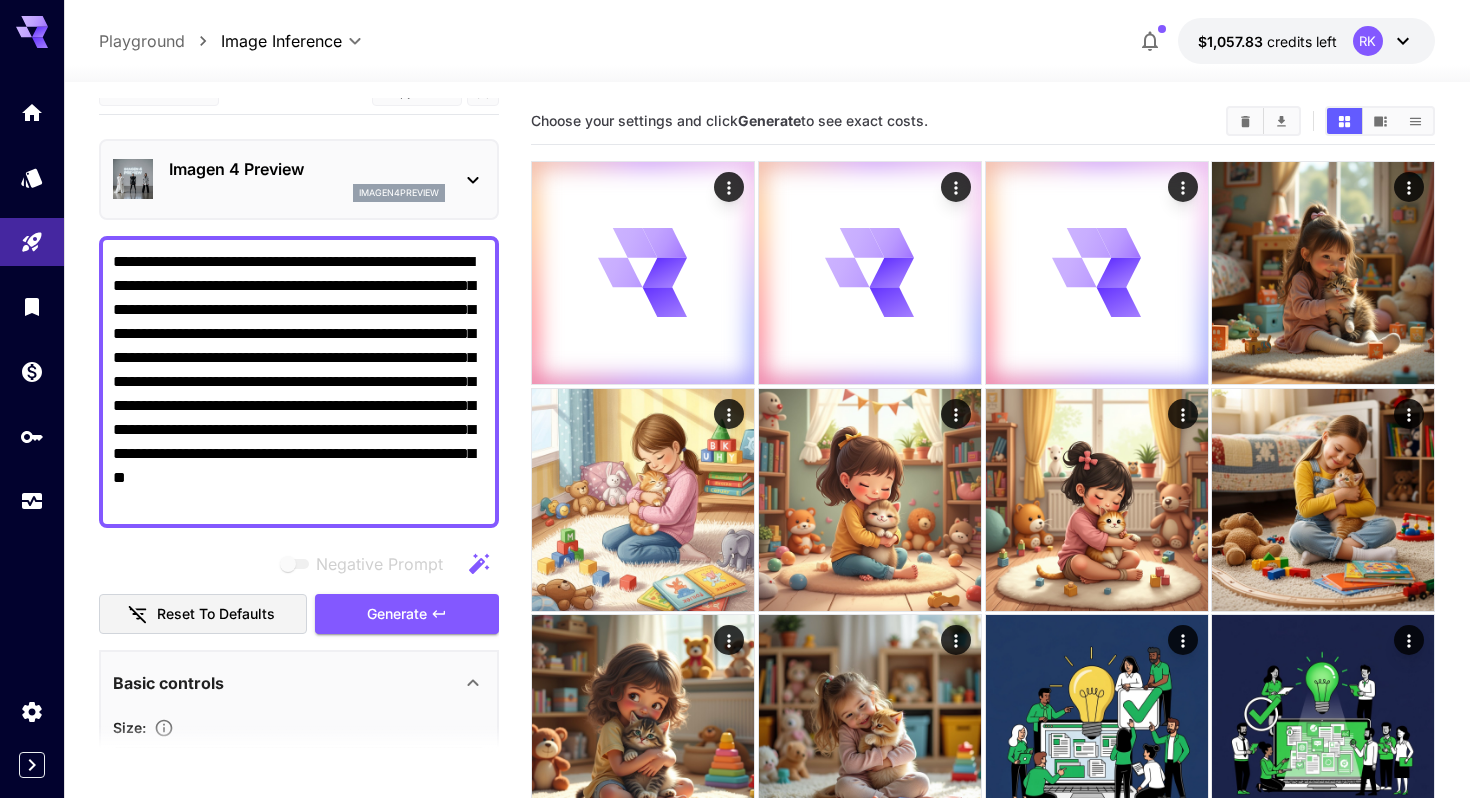 scroll, scrollTop: 32, scrollLeft: 0, axis: vertical 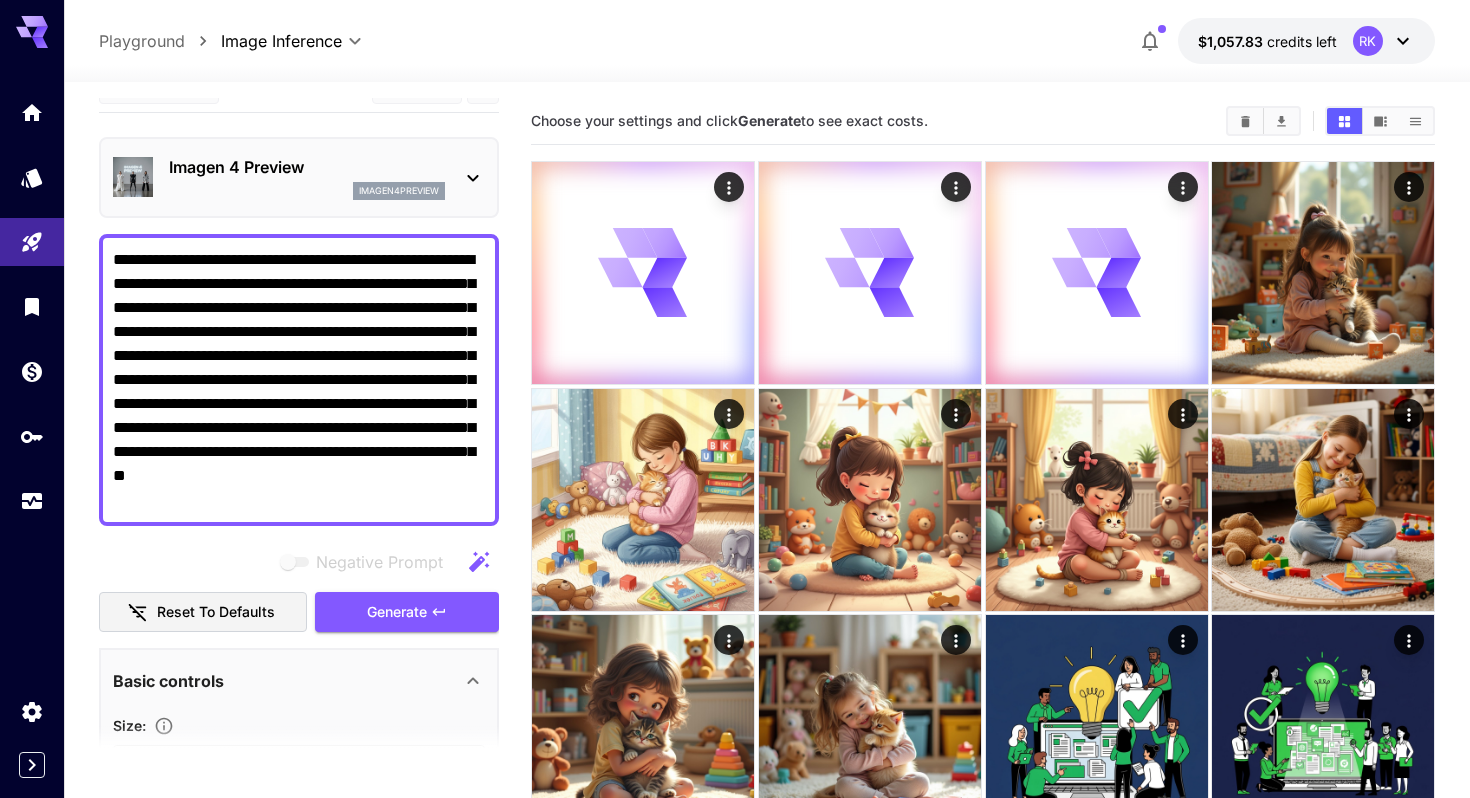 click on "Imagen 4 Preview imagen4preview" at bounding box center (299, 177) 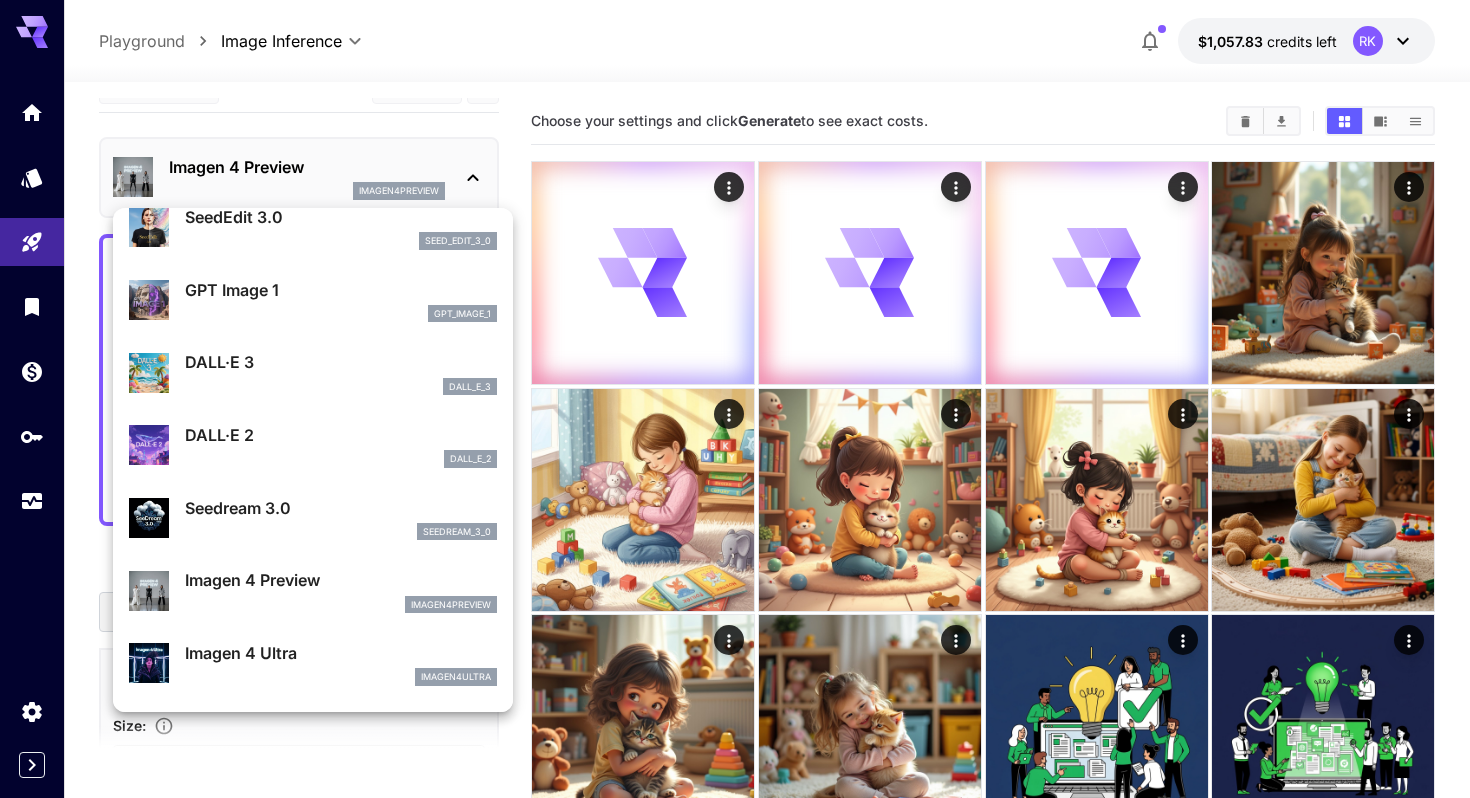 scroll, scrollTop: 248, scrollLeft: 0, axis: vertical 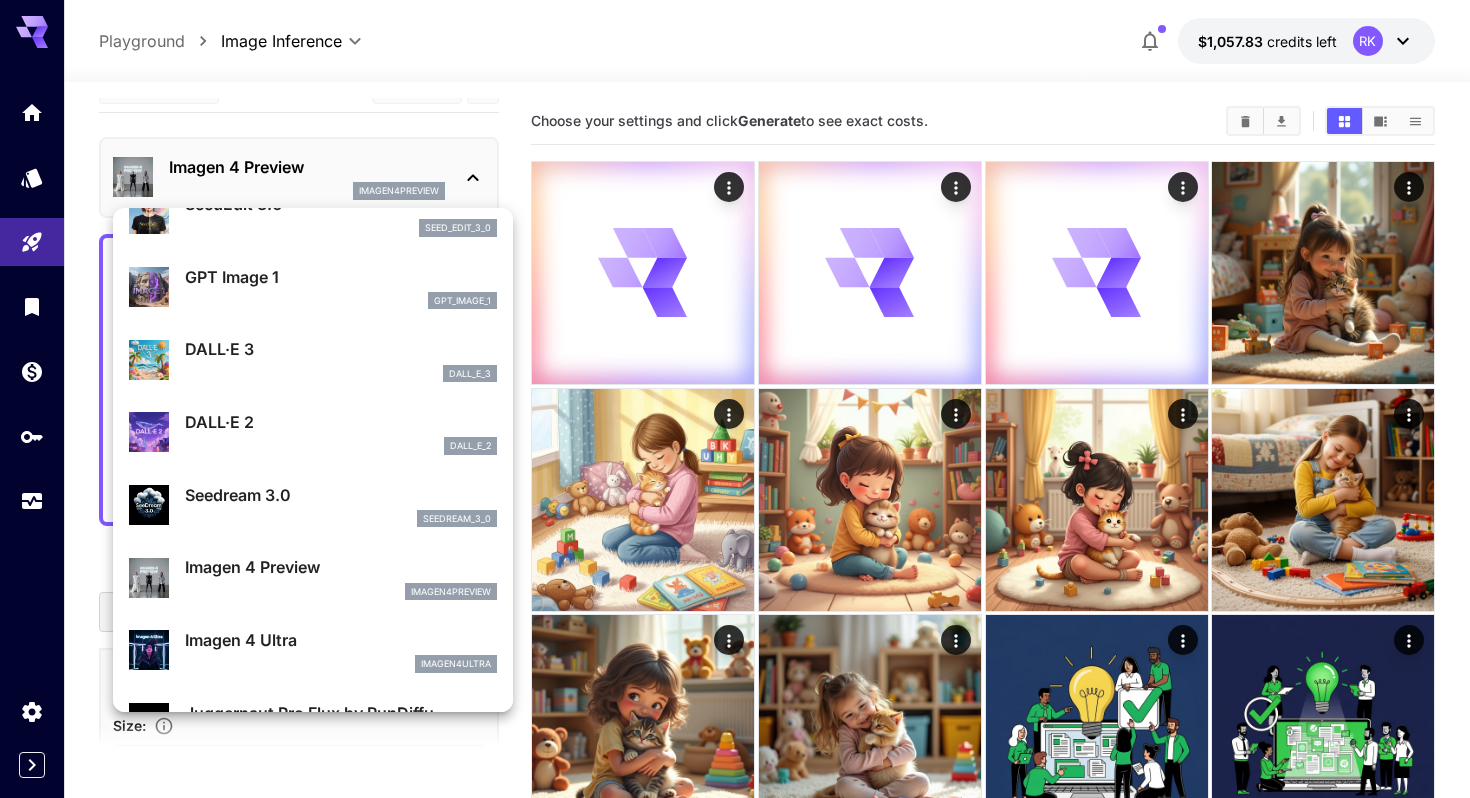 click on "Imagen 4 Ultra" at bounding box center [341, 640] 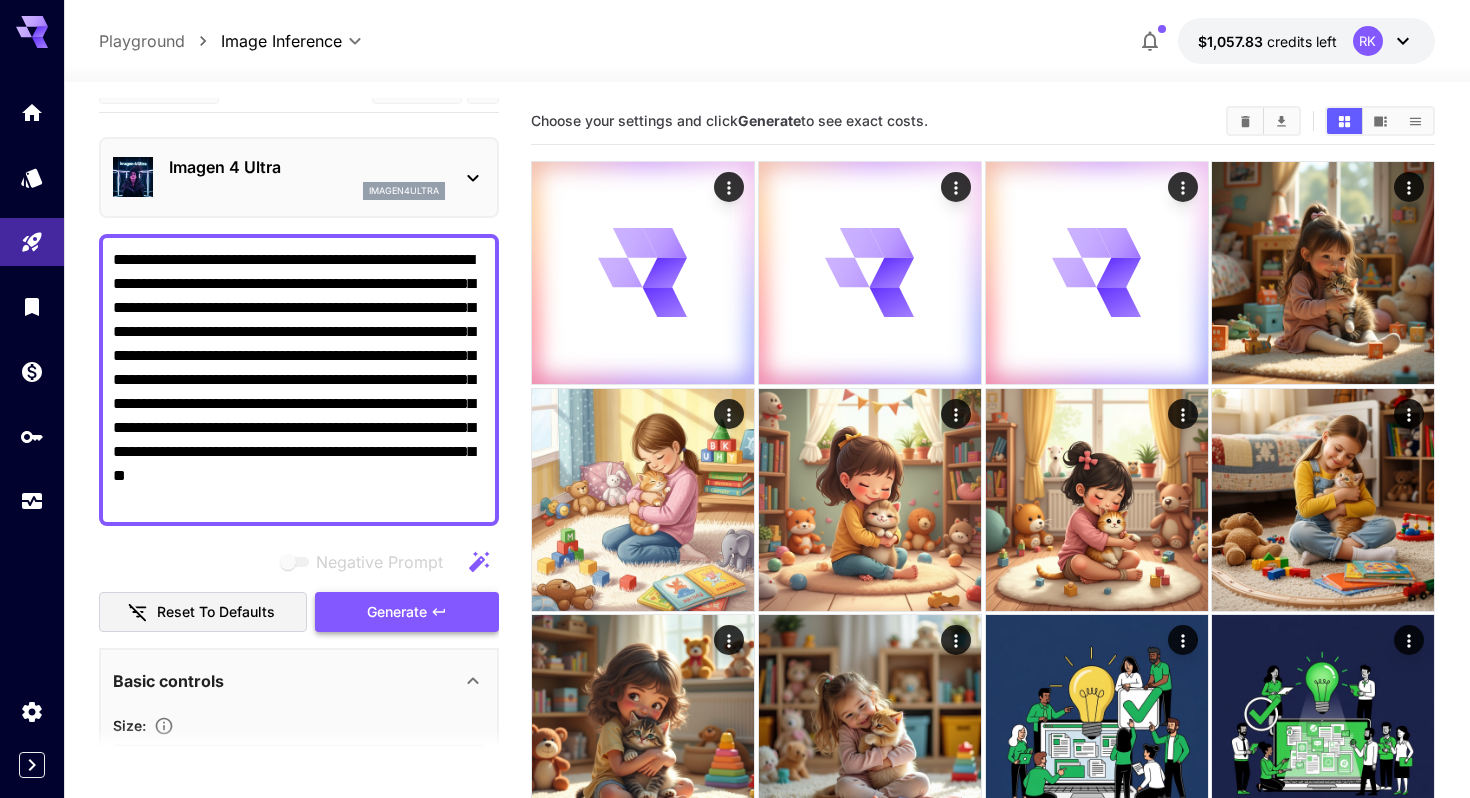 click on "Generate" at bounding box center (397, 612) 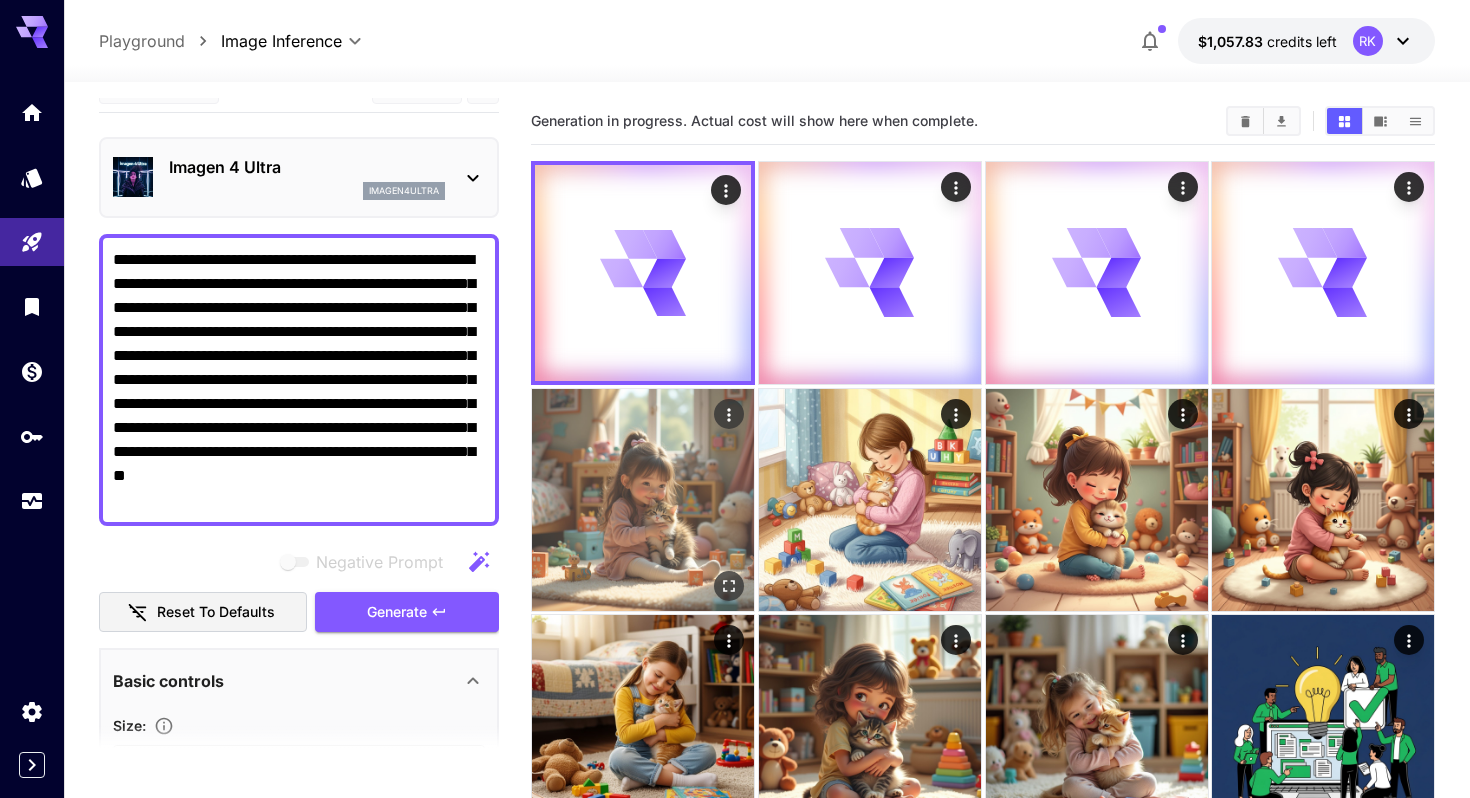 click at bounding box center [643, 500] 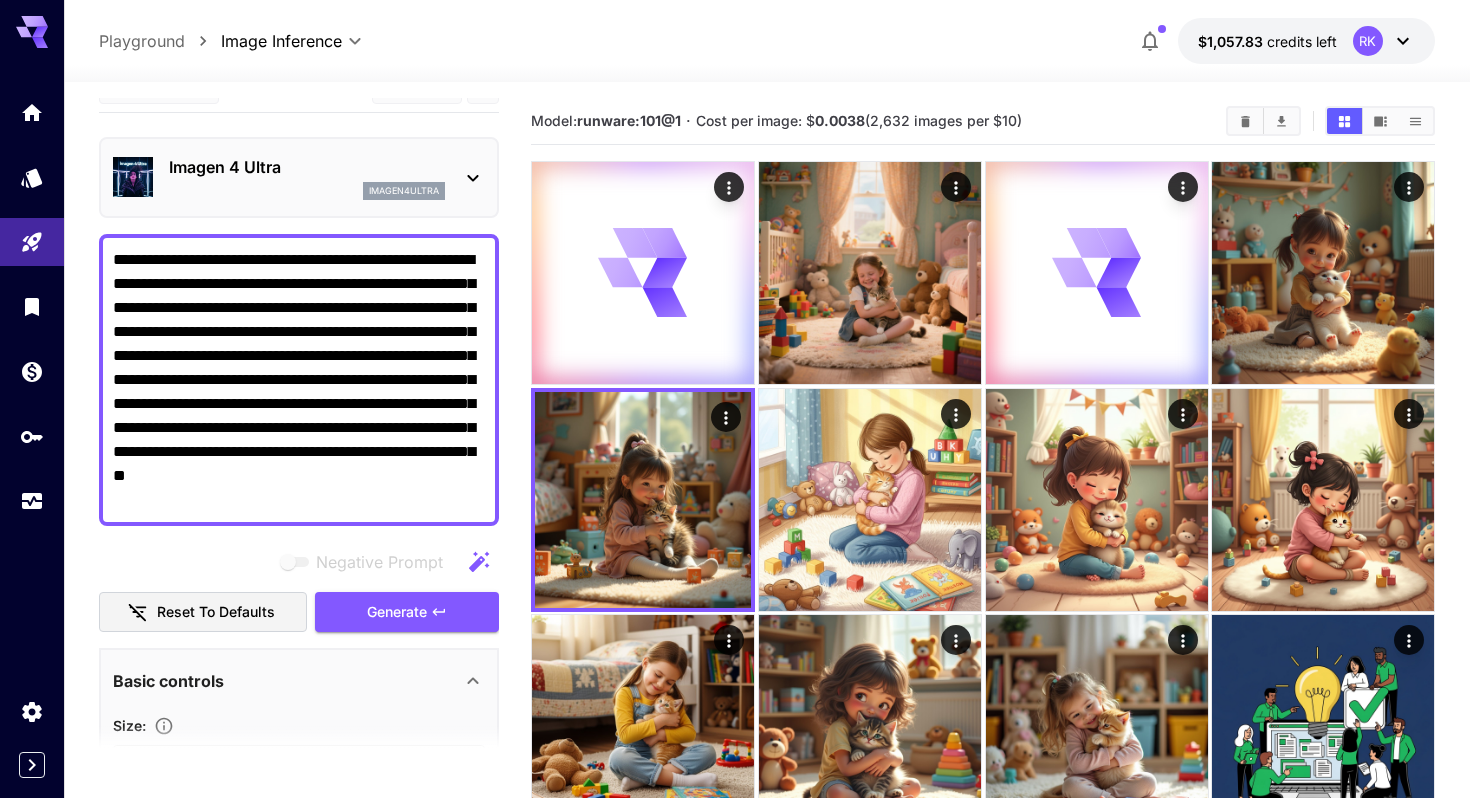 click on "Imagen 4 Ultra" at bounding box center [307, 167] 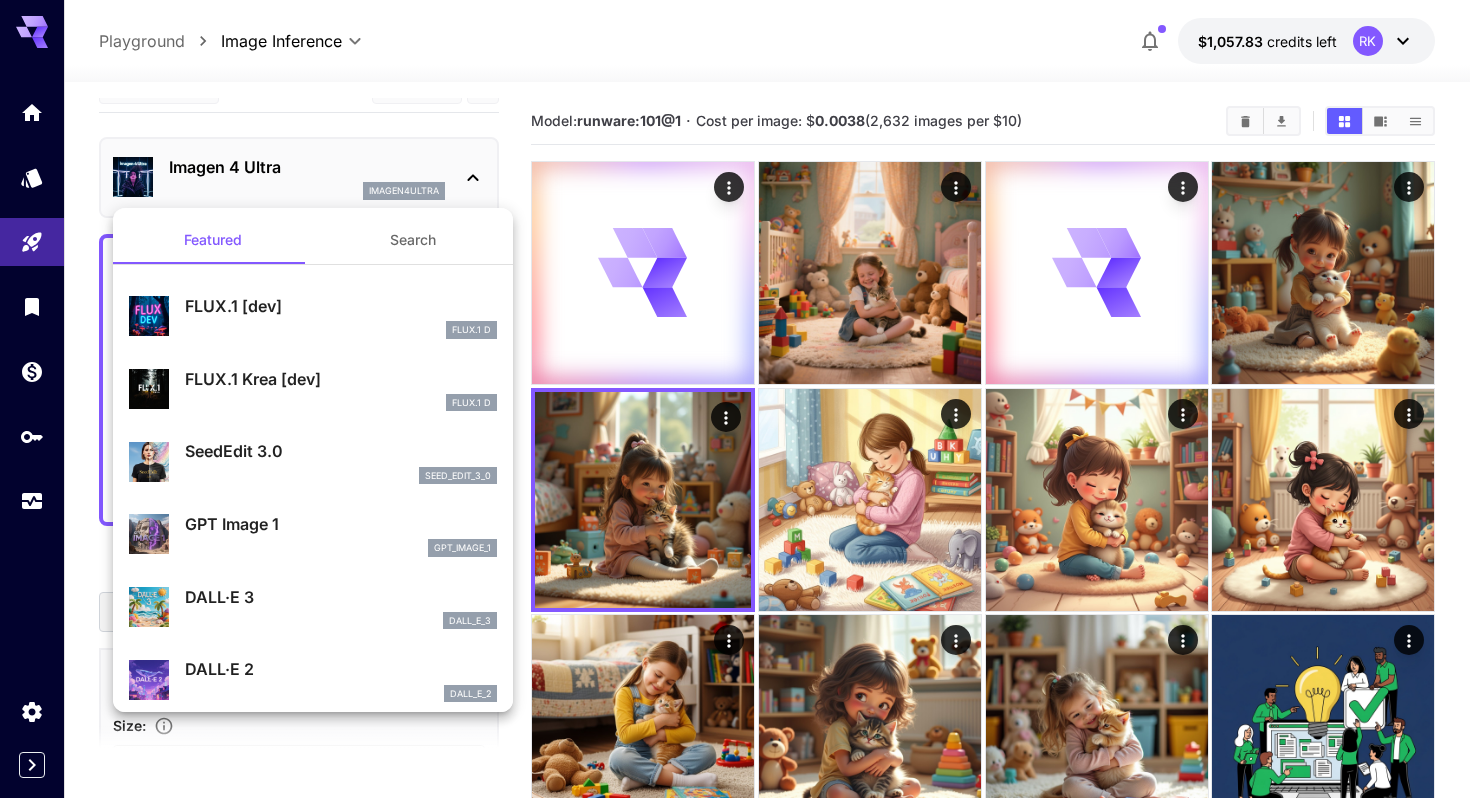 click on "FLUX.1 [dev]" at bounding box center [341, 306] 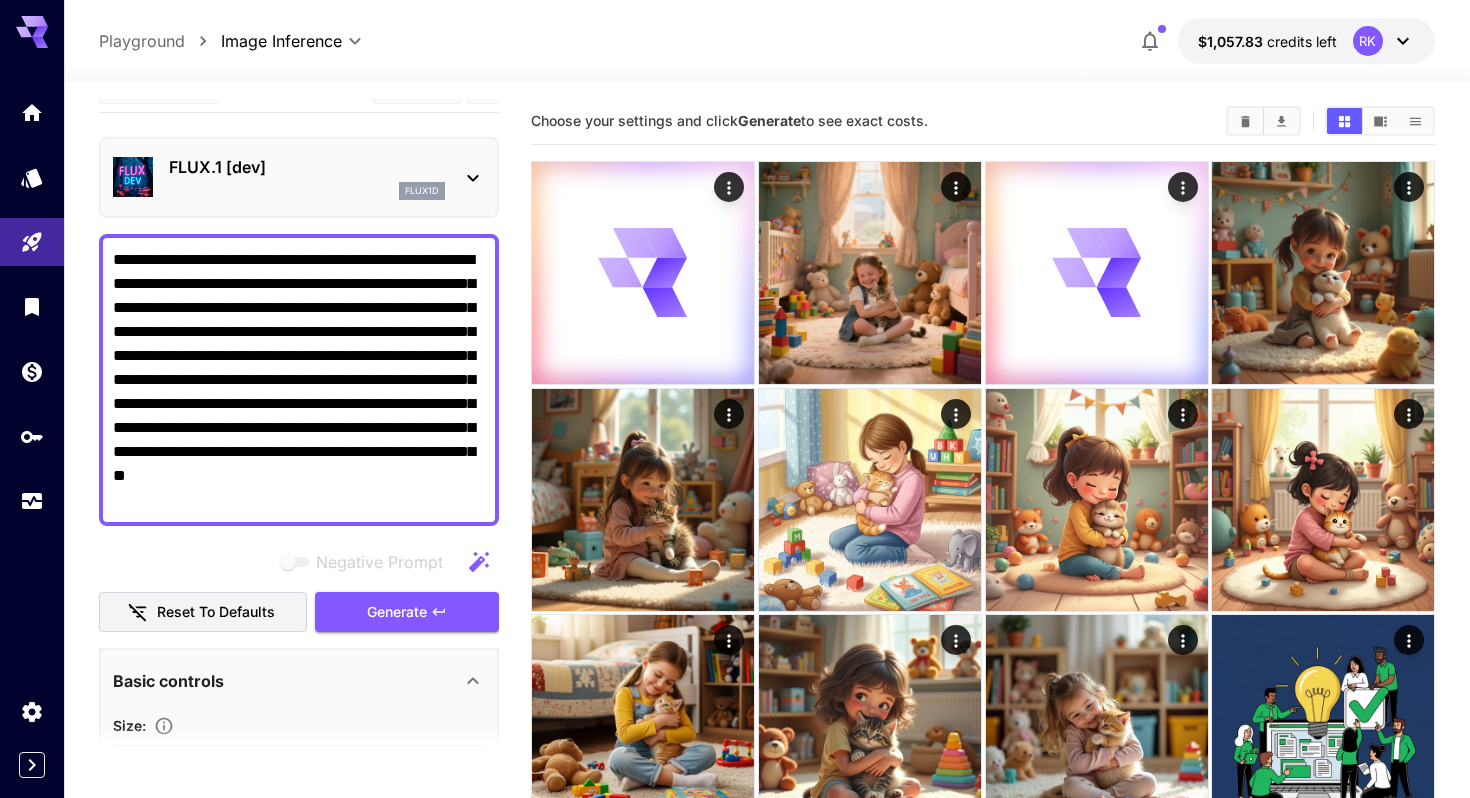click on "**********" at bounding box center (299, 380) 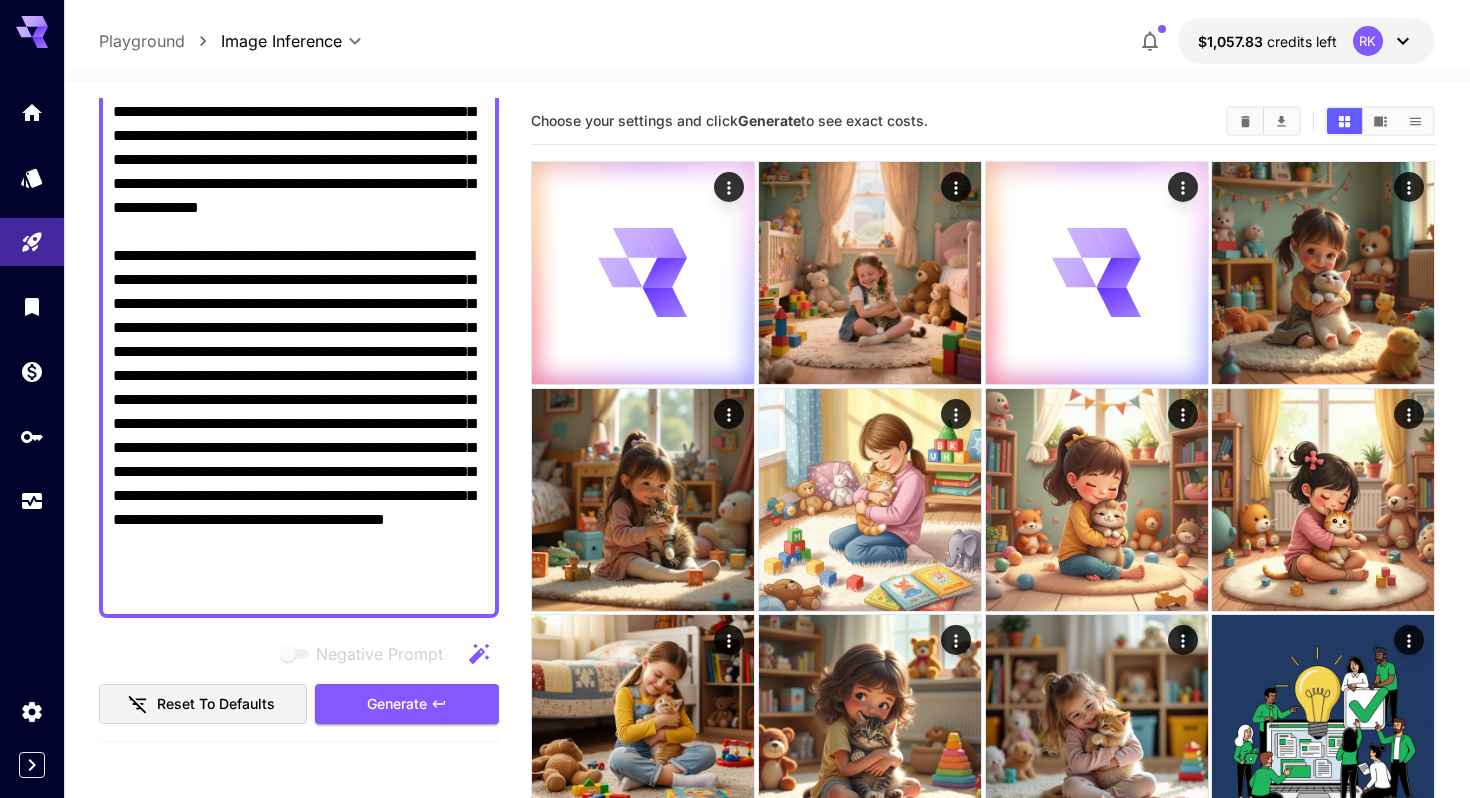 scroll, scrollTop: 448, scrollLeft: 0, axis: vertical 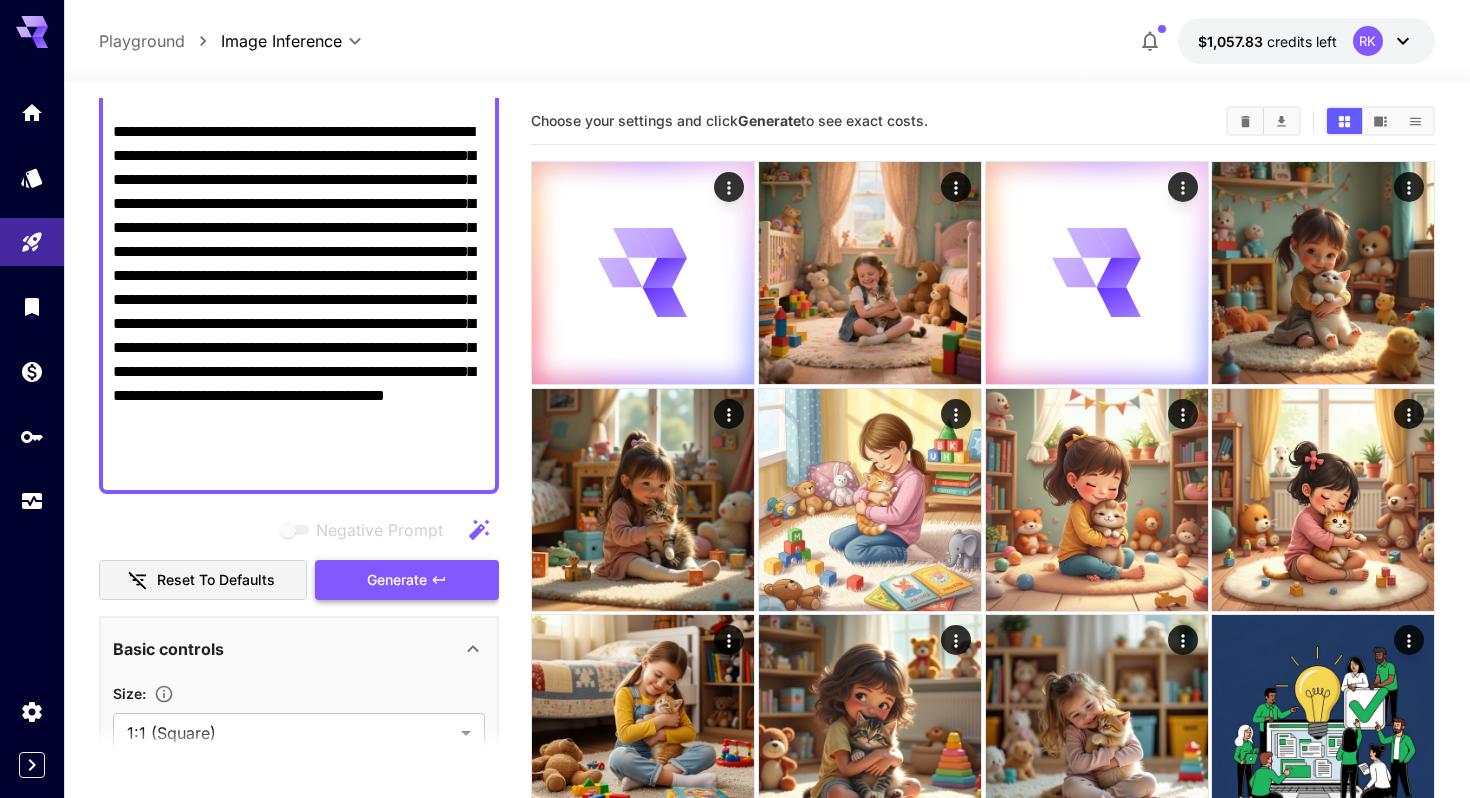 type on "**********" 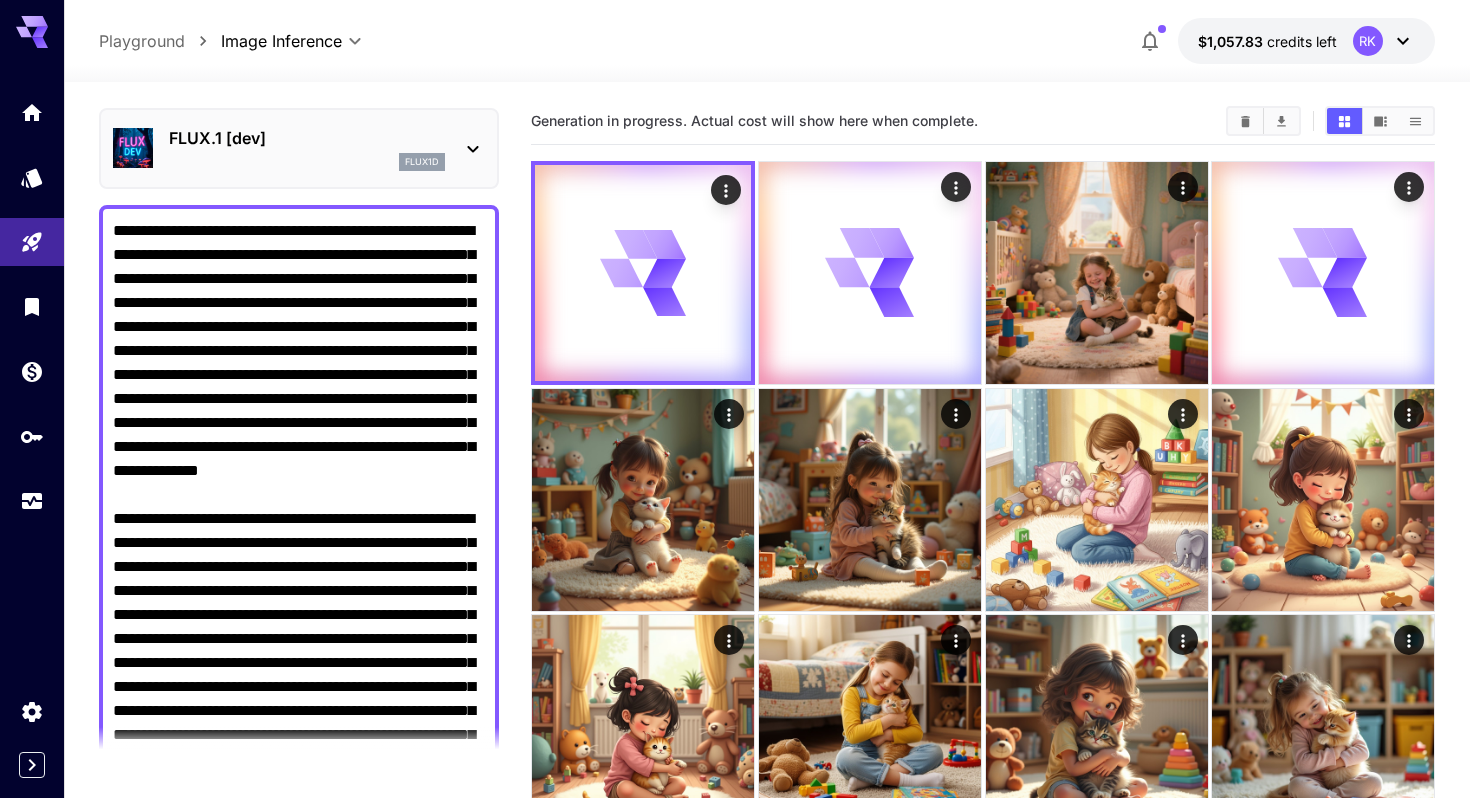 scroll, scrollTop: 0, scrollLeft: 0, axis: both 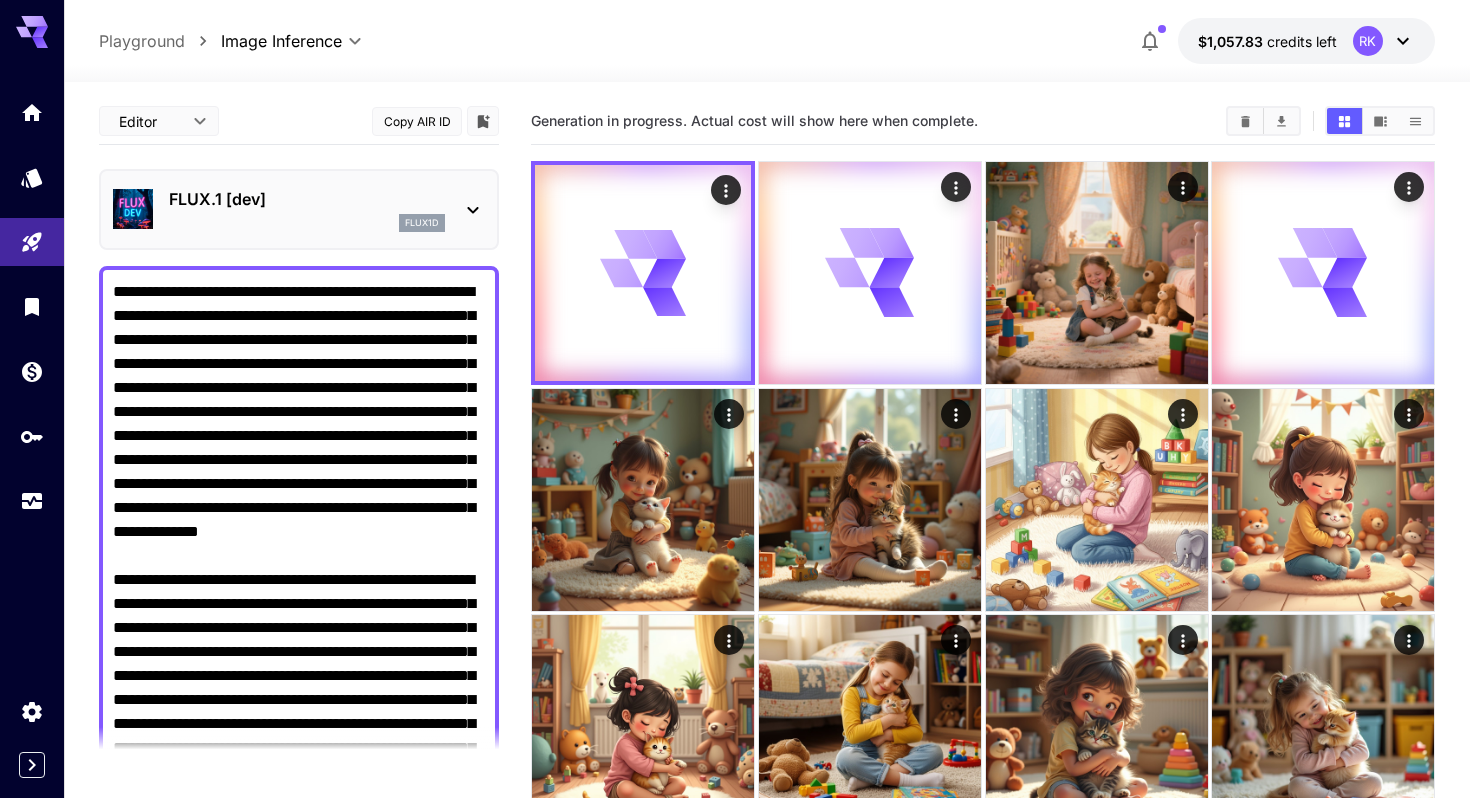 click on "FLUX.1 [dev]" at bounding box center (307, 199) 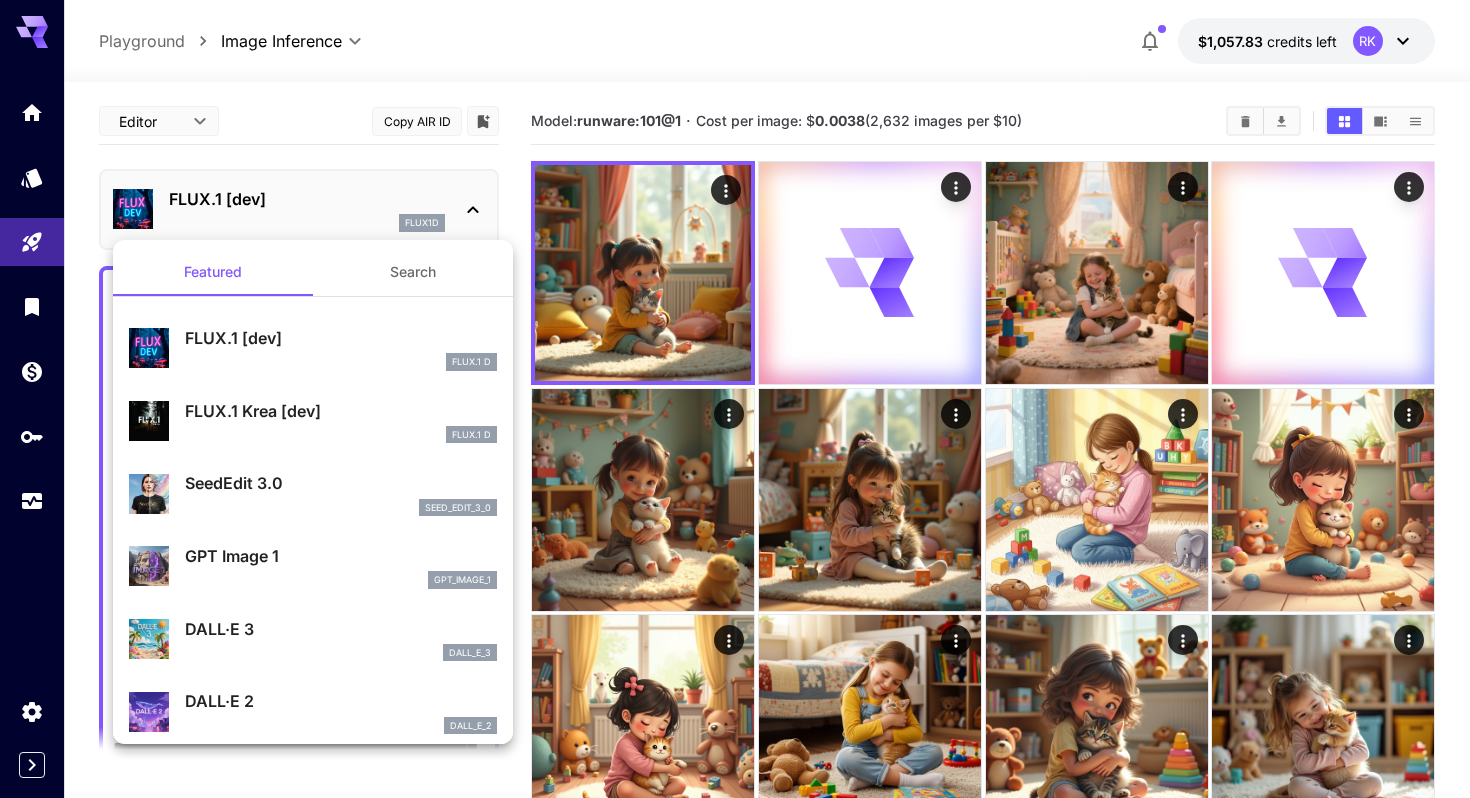 click on "FLUX.1 Krea [dev]" at bounding box center (341, 411) 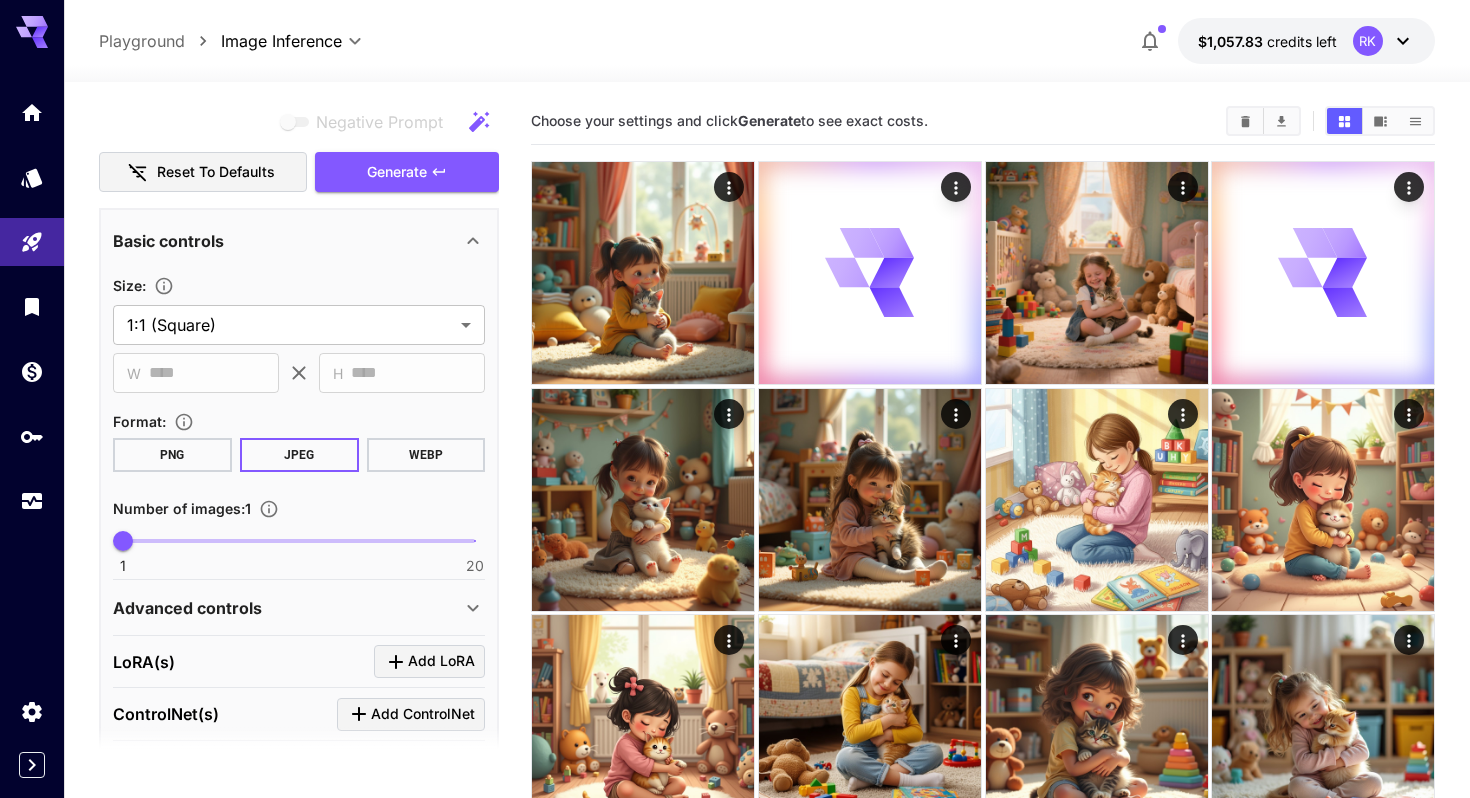 scroll, scrollTop: 850, scrollLeft: 0, axis: vertical 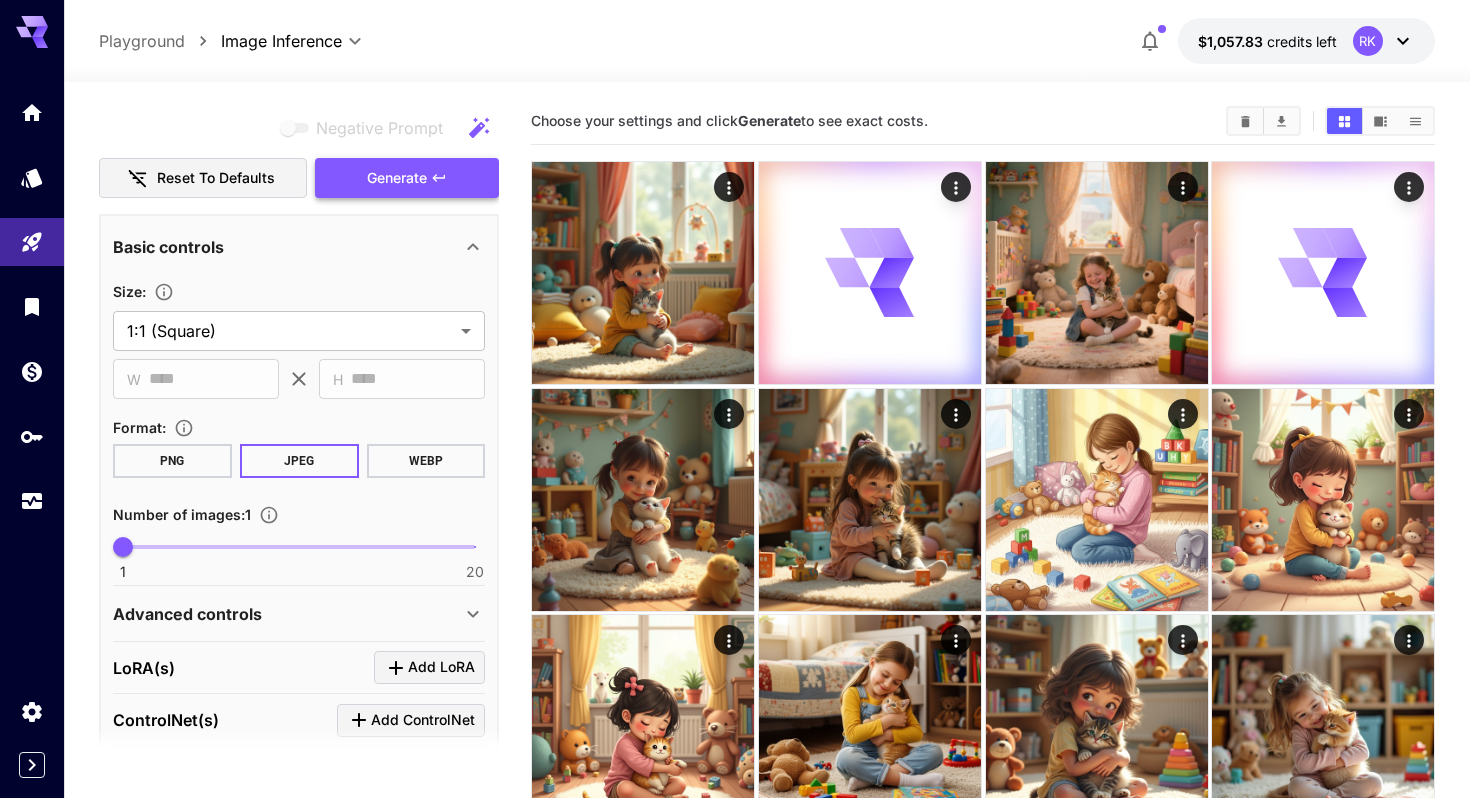 click on "Generate" at bounding box center [397, 178] 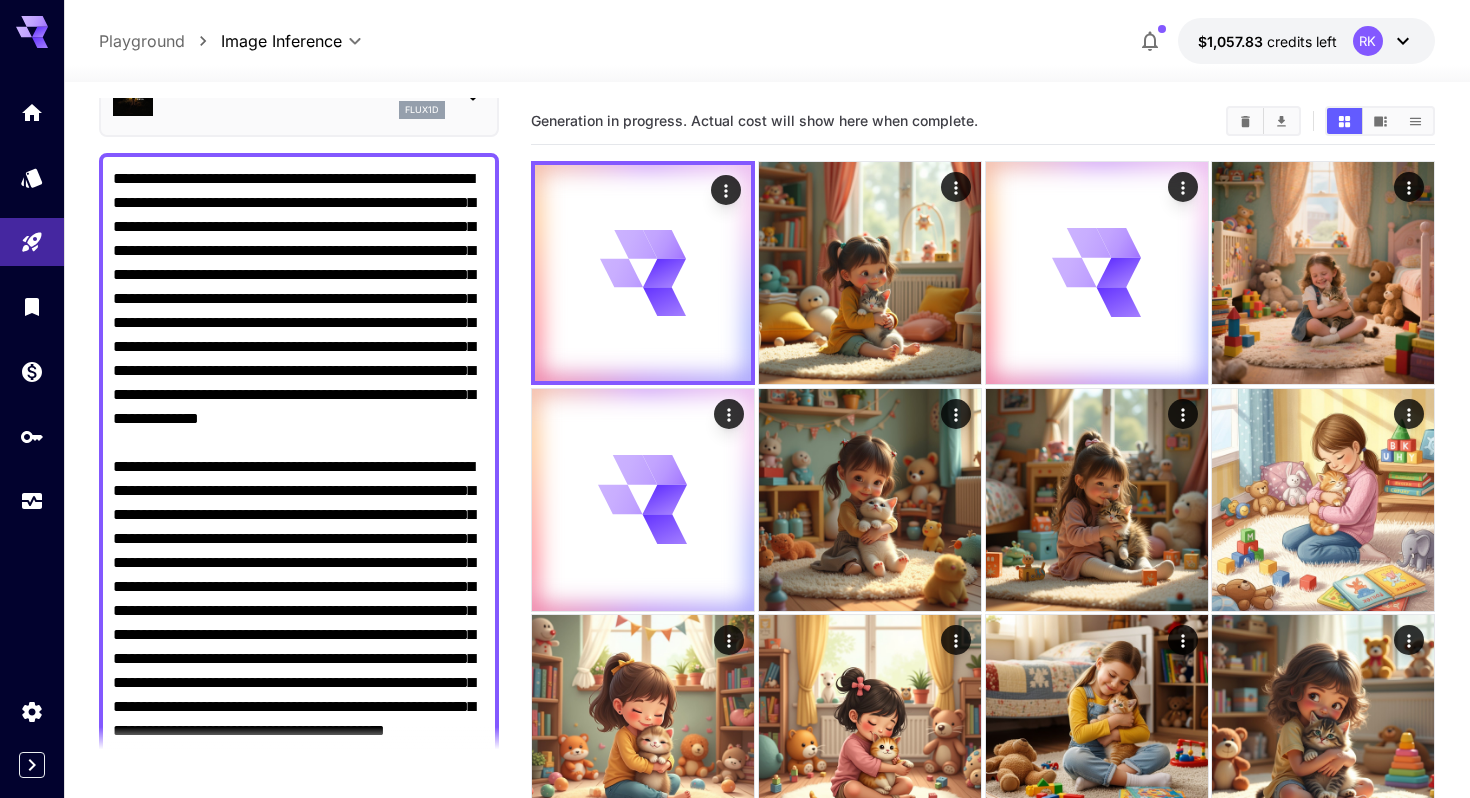scroll, scrollTop: 0, scrollLeft: 0, axis: both 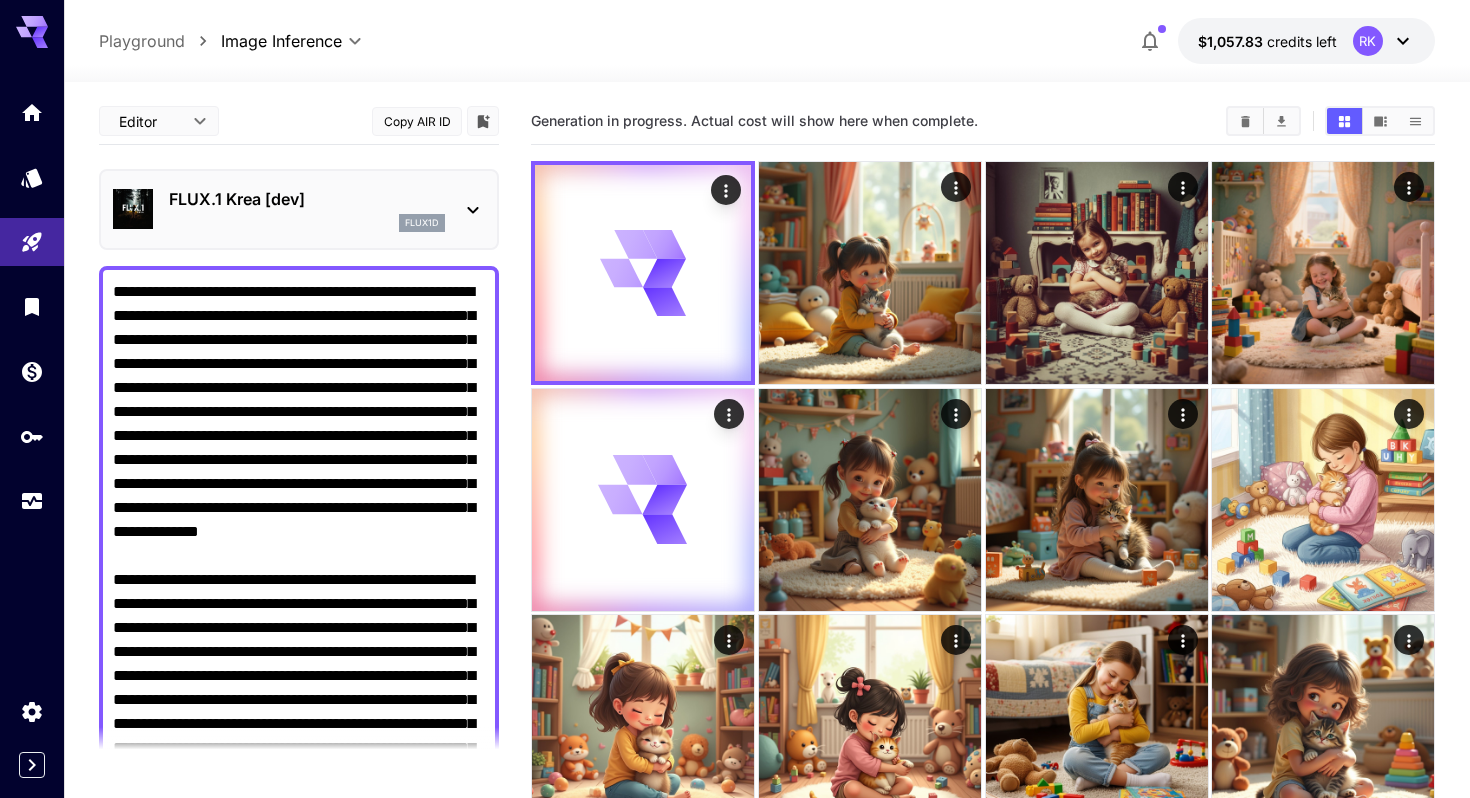 click on "FLUX.1 Krea [dev]" at bounding box center (307, 199) 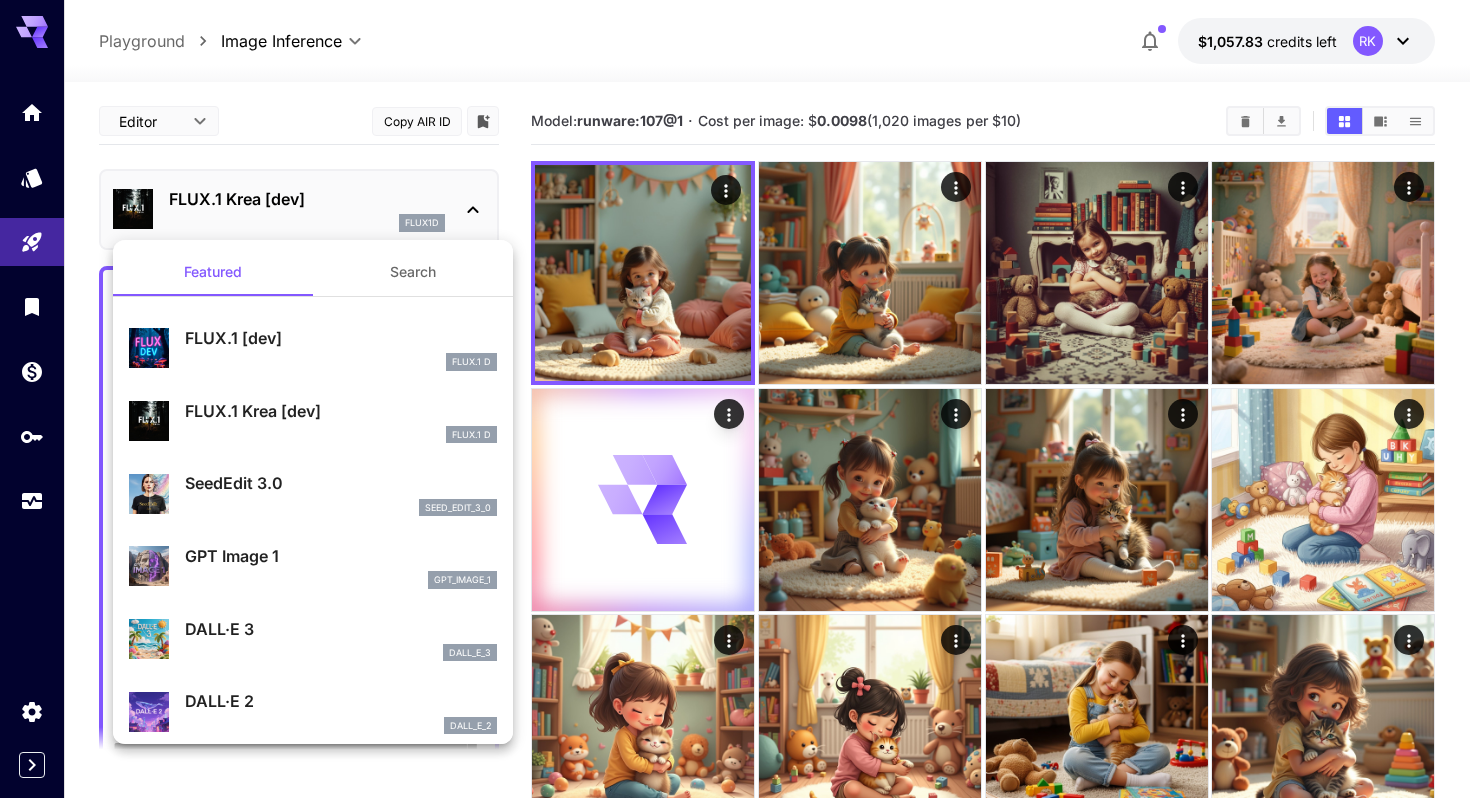 click on "SeedEdit 3.0" at bounding box center (341, 483) 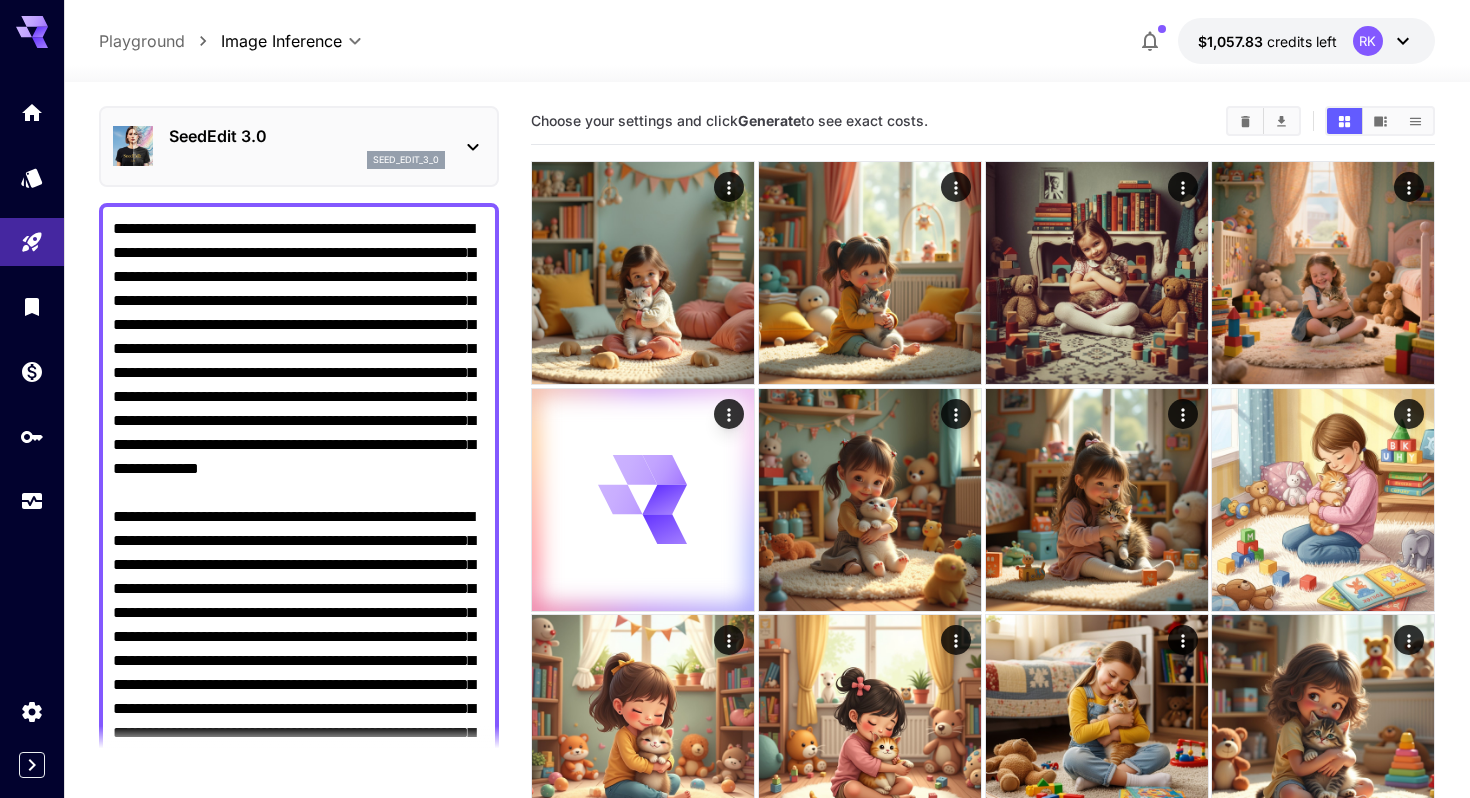 scroll, scrollTop: 0, scrollLeft: 0, axis: both 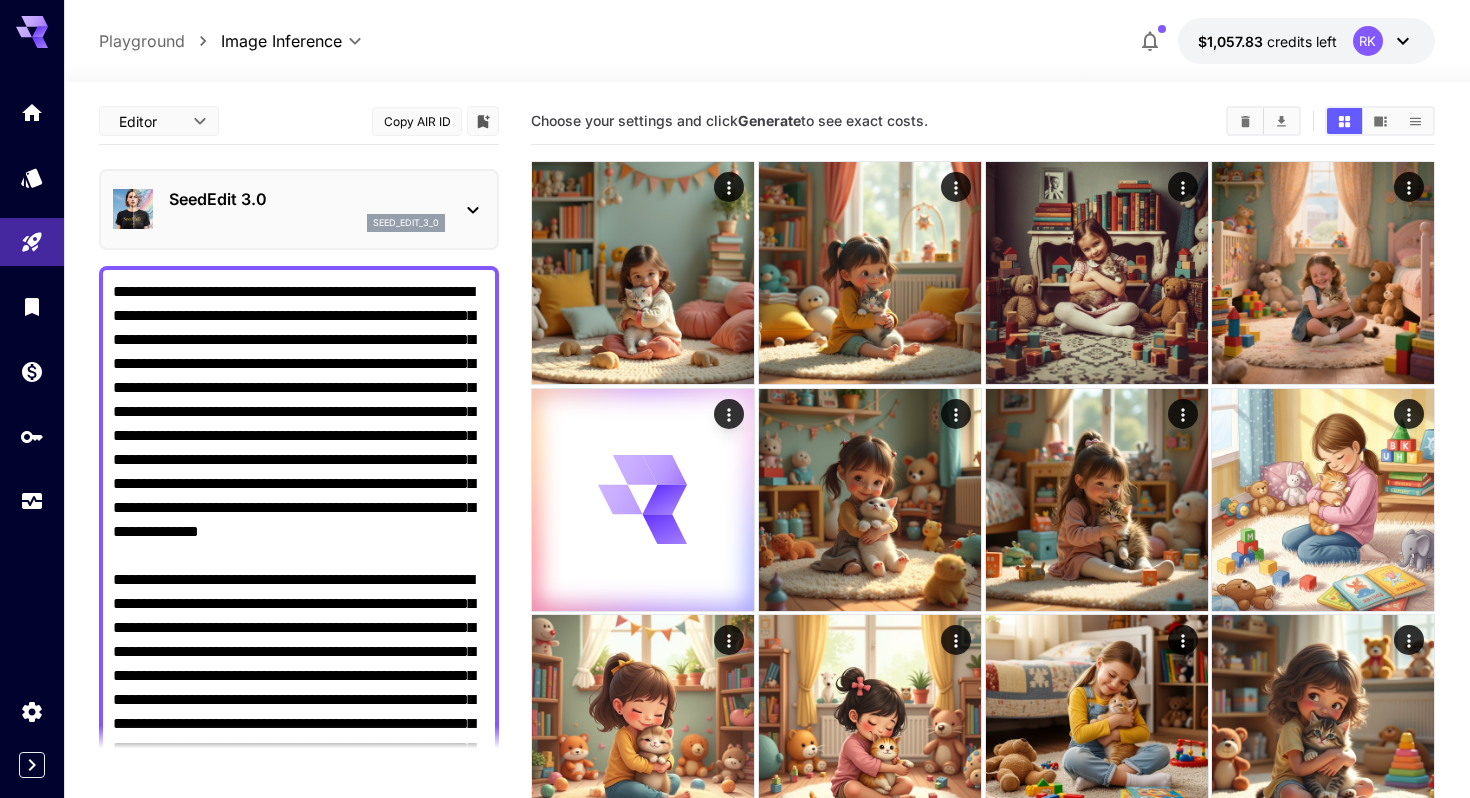 click on "seed_edit_3_0" at bounding box center [307, 223] 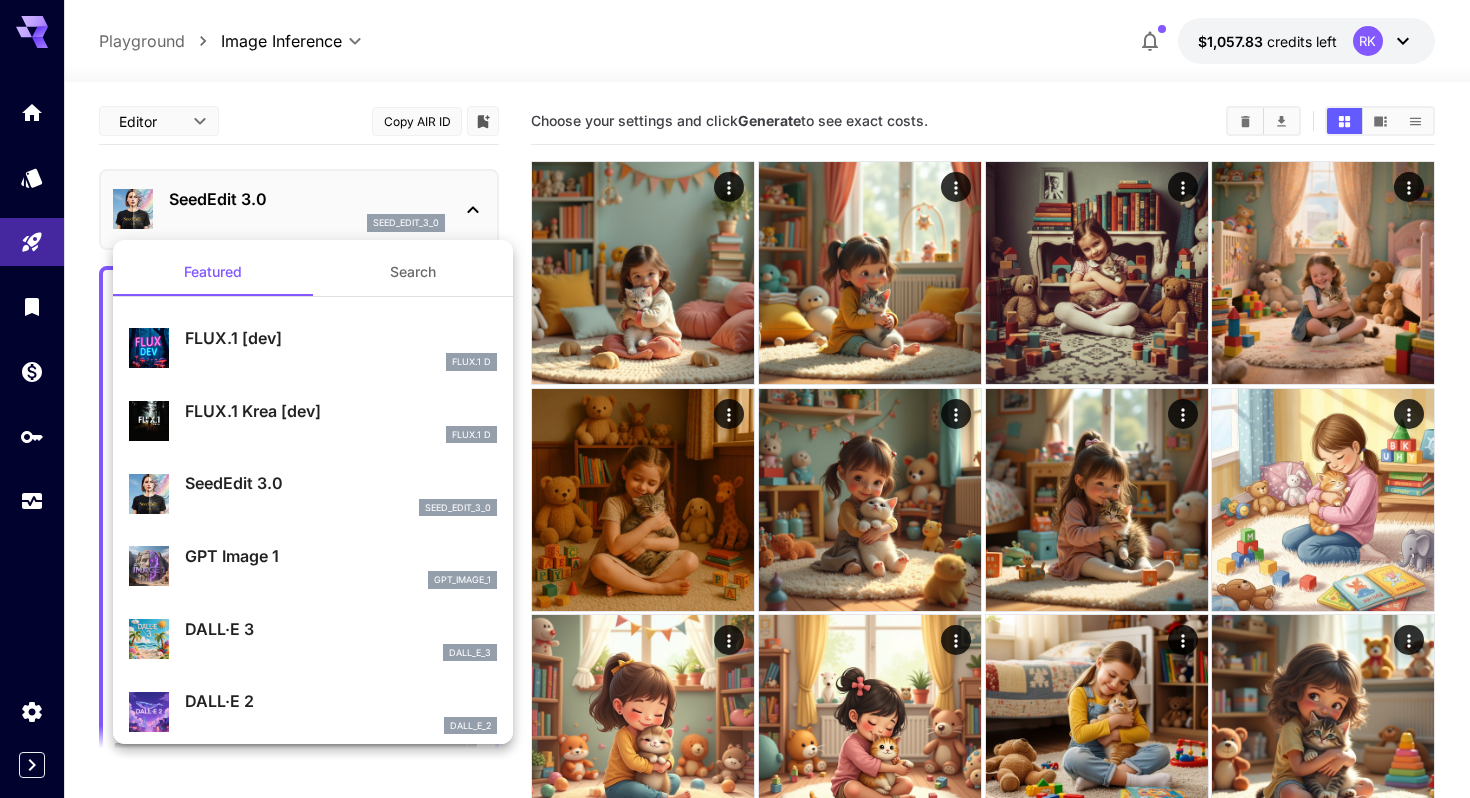 click on "GPT Image 1 gpt_image_1" at bounding box center (313, 566) 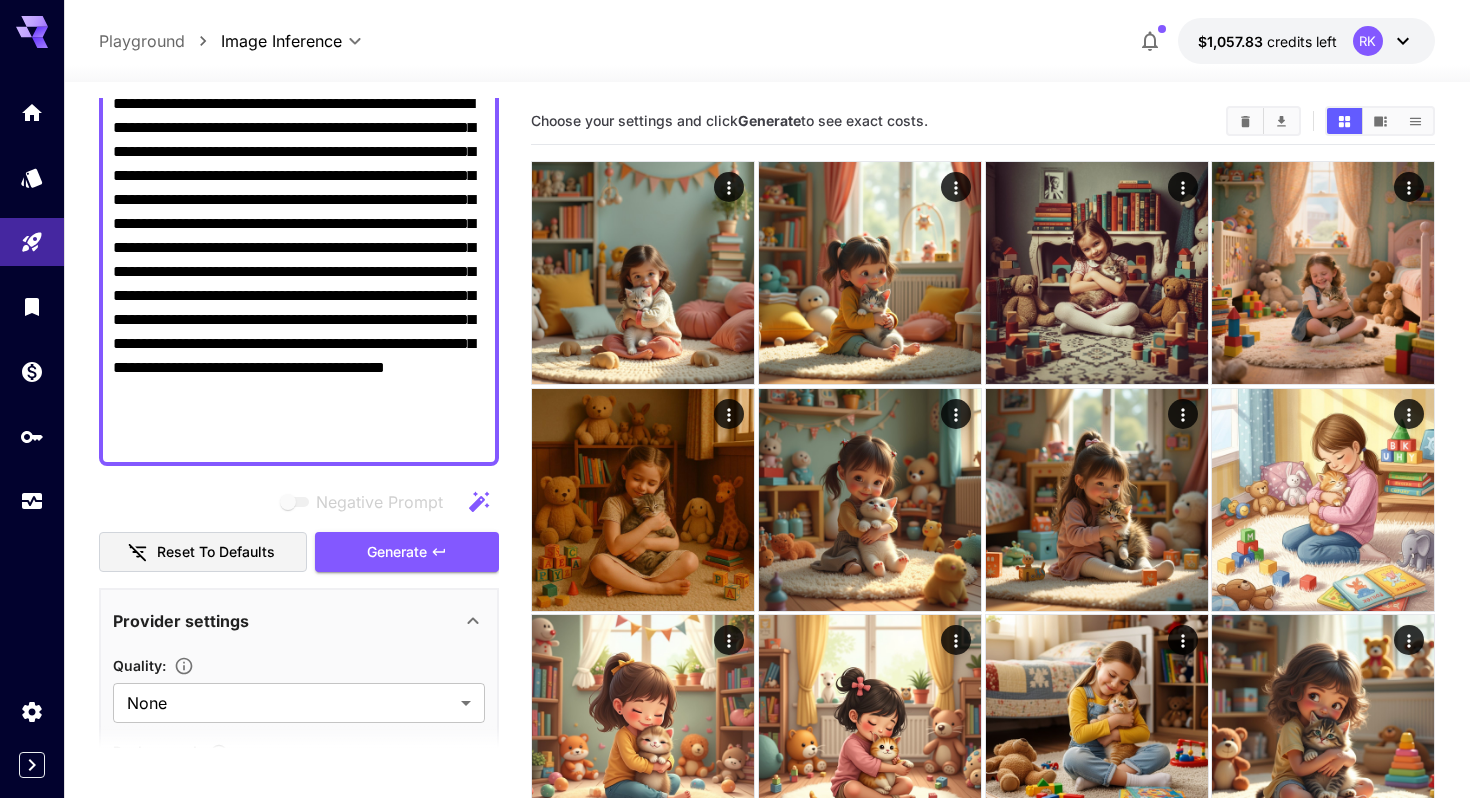 scroll, scrollTop: 591, scrollLeft: 0, axis: vertical 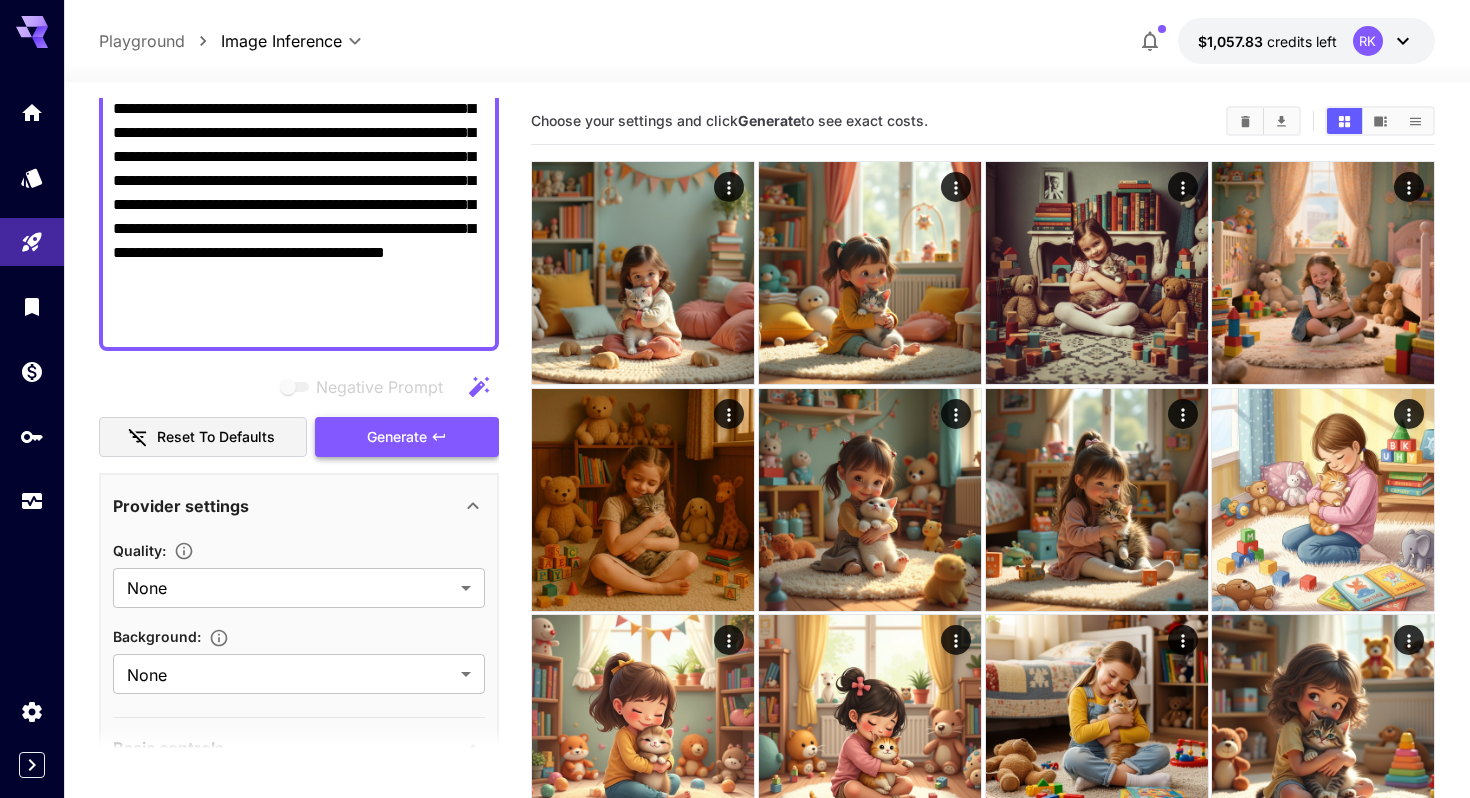 click on "Generate" at bounding box center [397, 437] 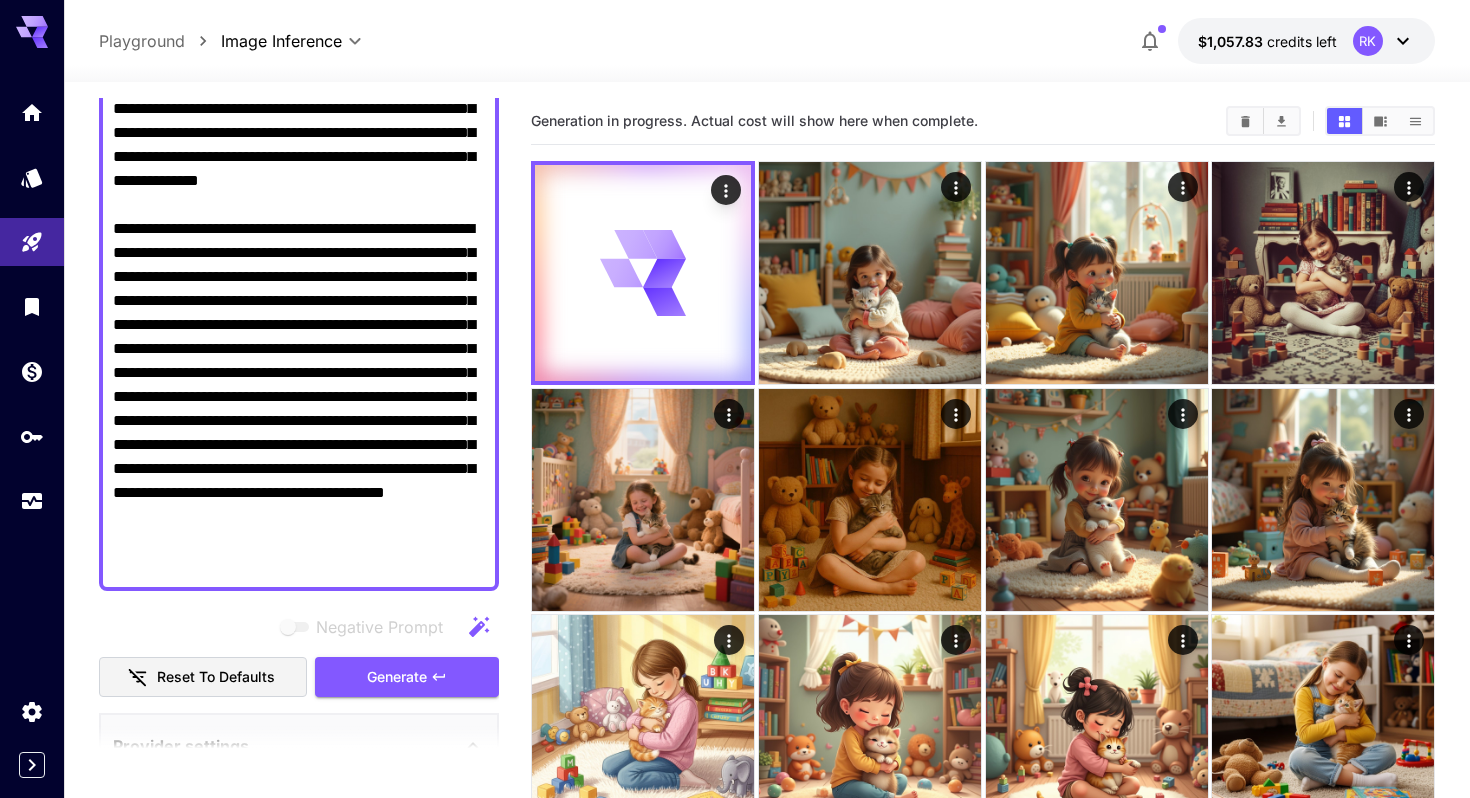 scroll, scrollTop: 0, scrollLeft: 0, axis: both 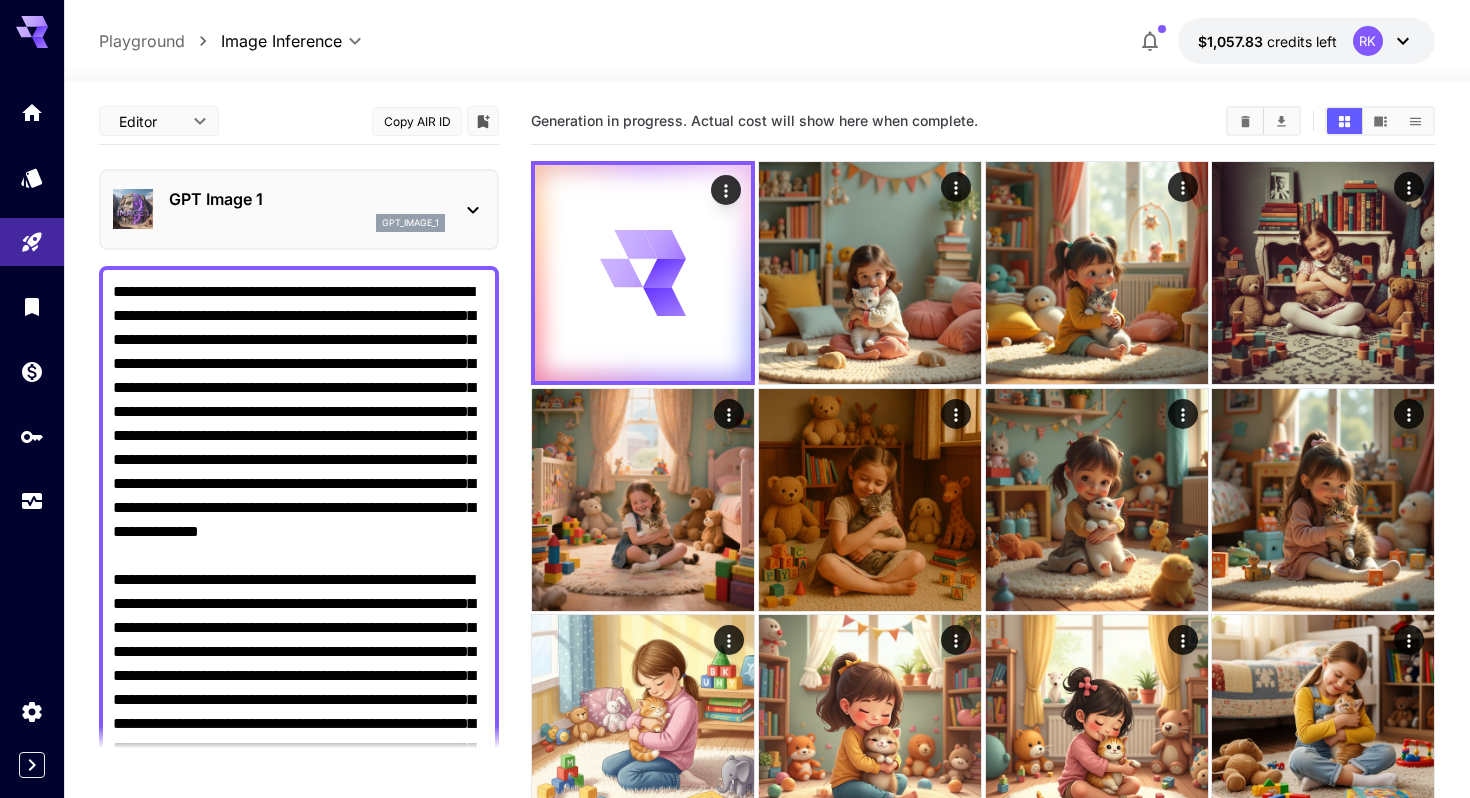 click on "GPT Image 1" at bounding box center [307, 199] 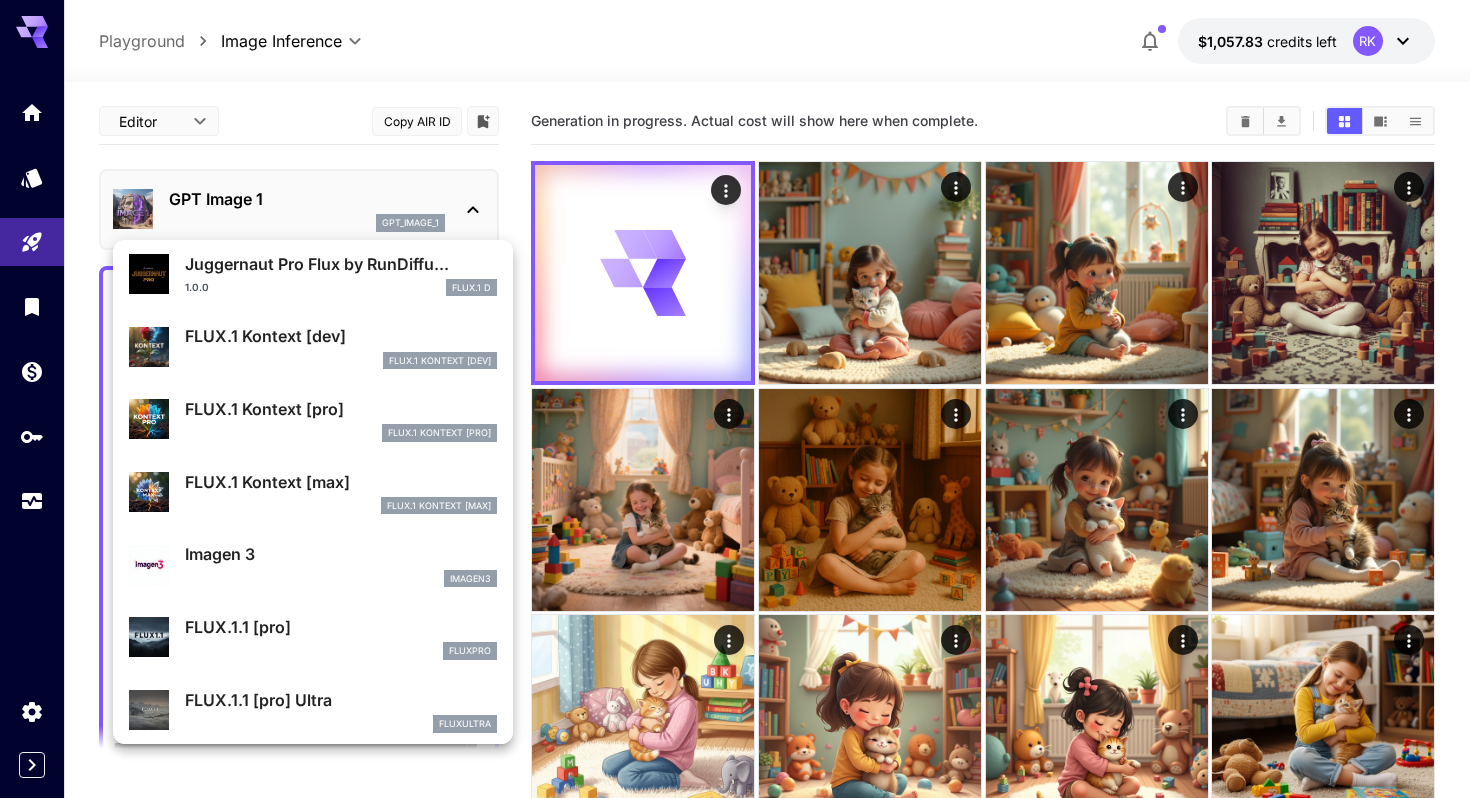 scroll, scrollTop: 734, scrollLeft: 0, axis: vertical 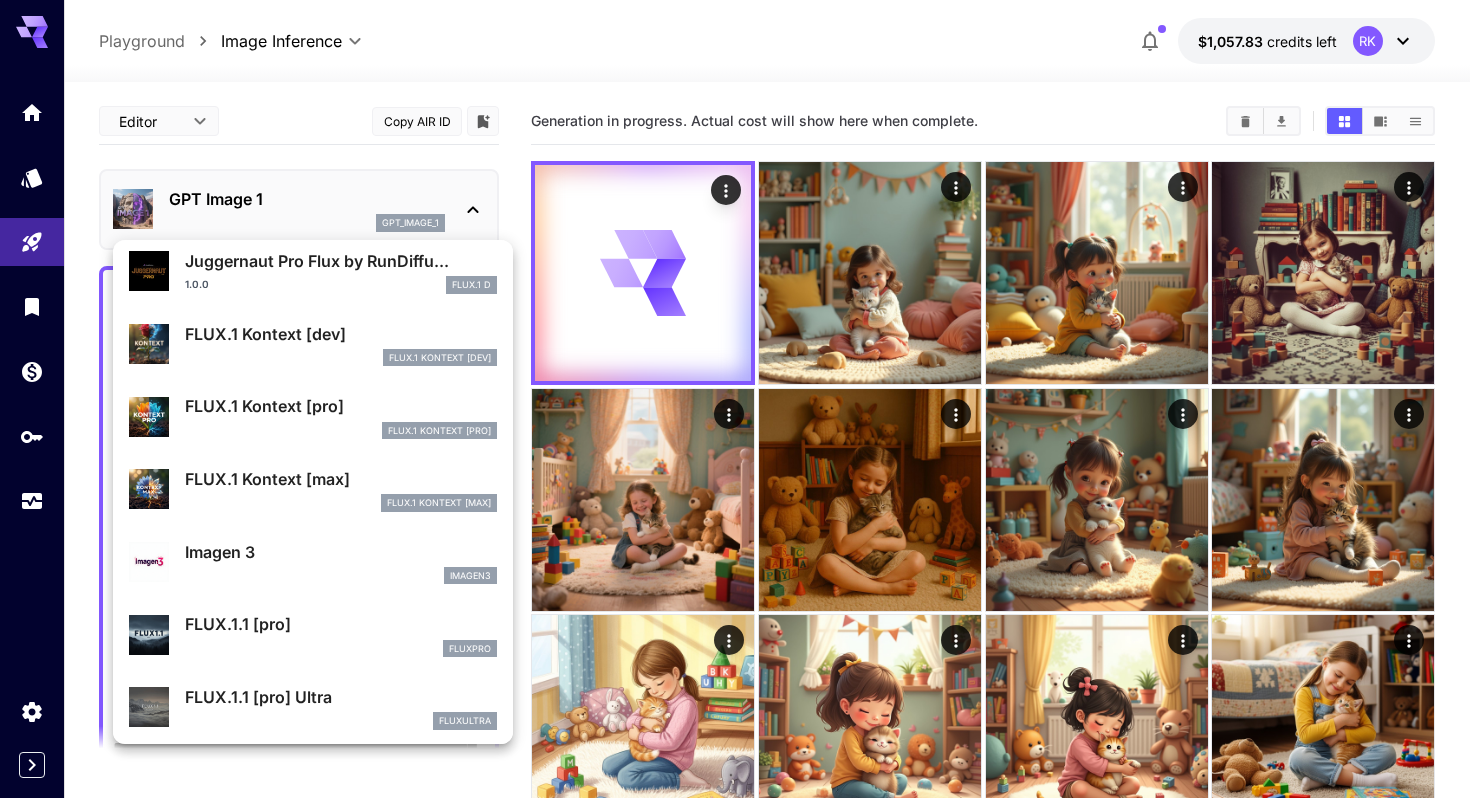 click on "FLUX.1 Kontext [max]" at bounding box center (341, 479) 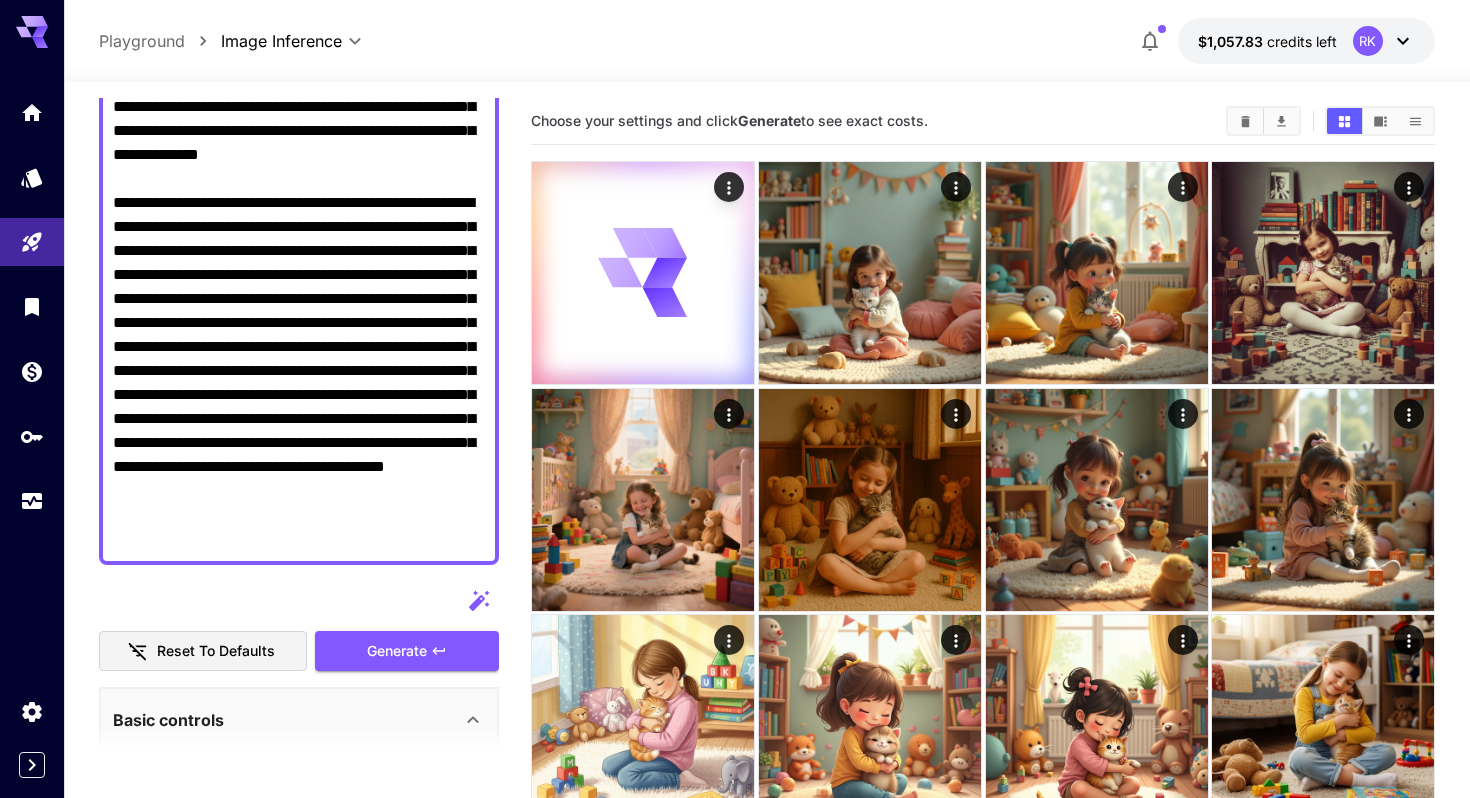 scroll, scrollTop: 600, scrollLeft: 0, axis: vertical 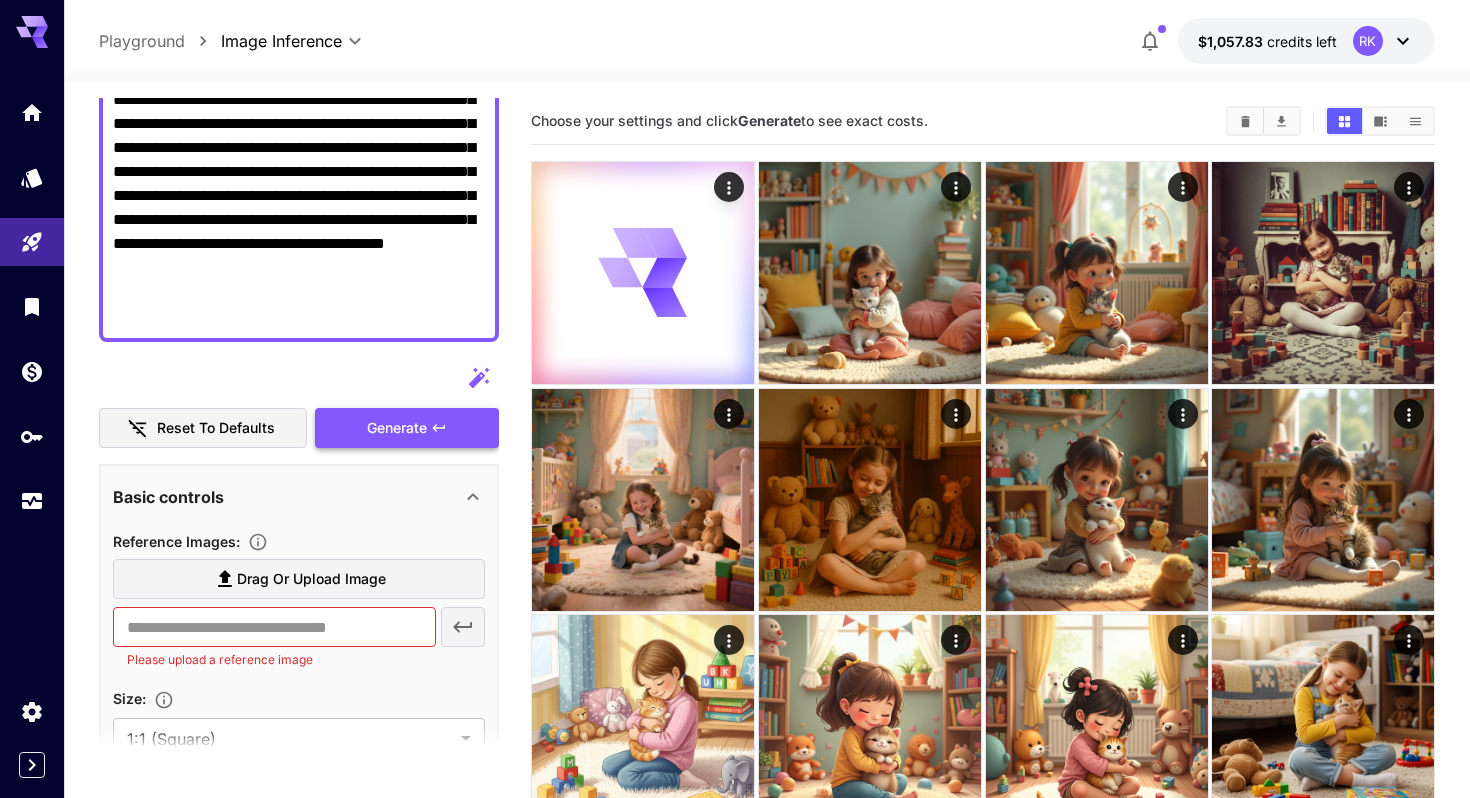 click on "Generate" at bounding box center (397, 428) 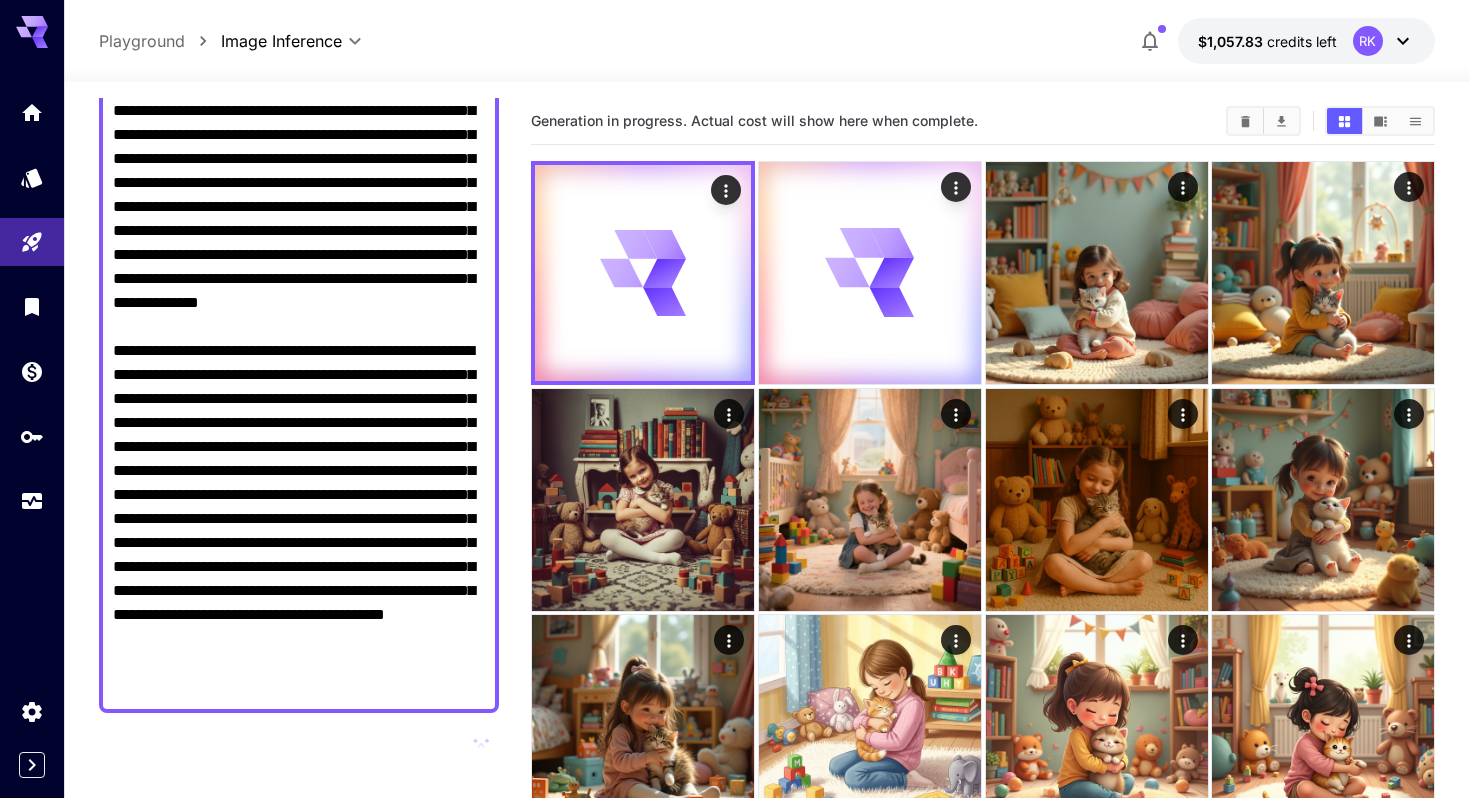 scroll, scrollTop: 0, scrollLeft: 0, axis: both 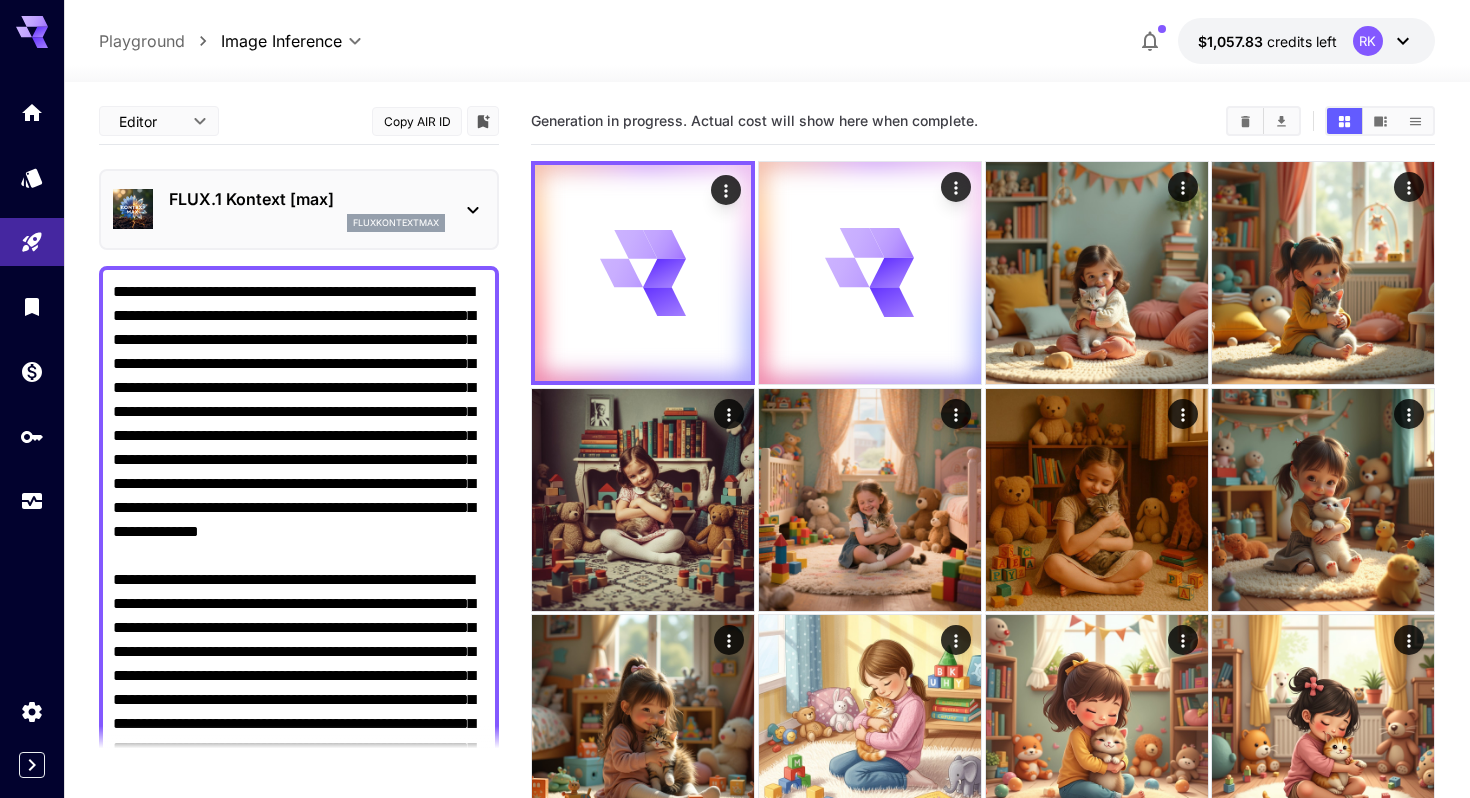 click on "fluxkontextmax" at bounding box center [307, 223] 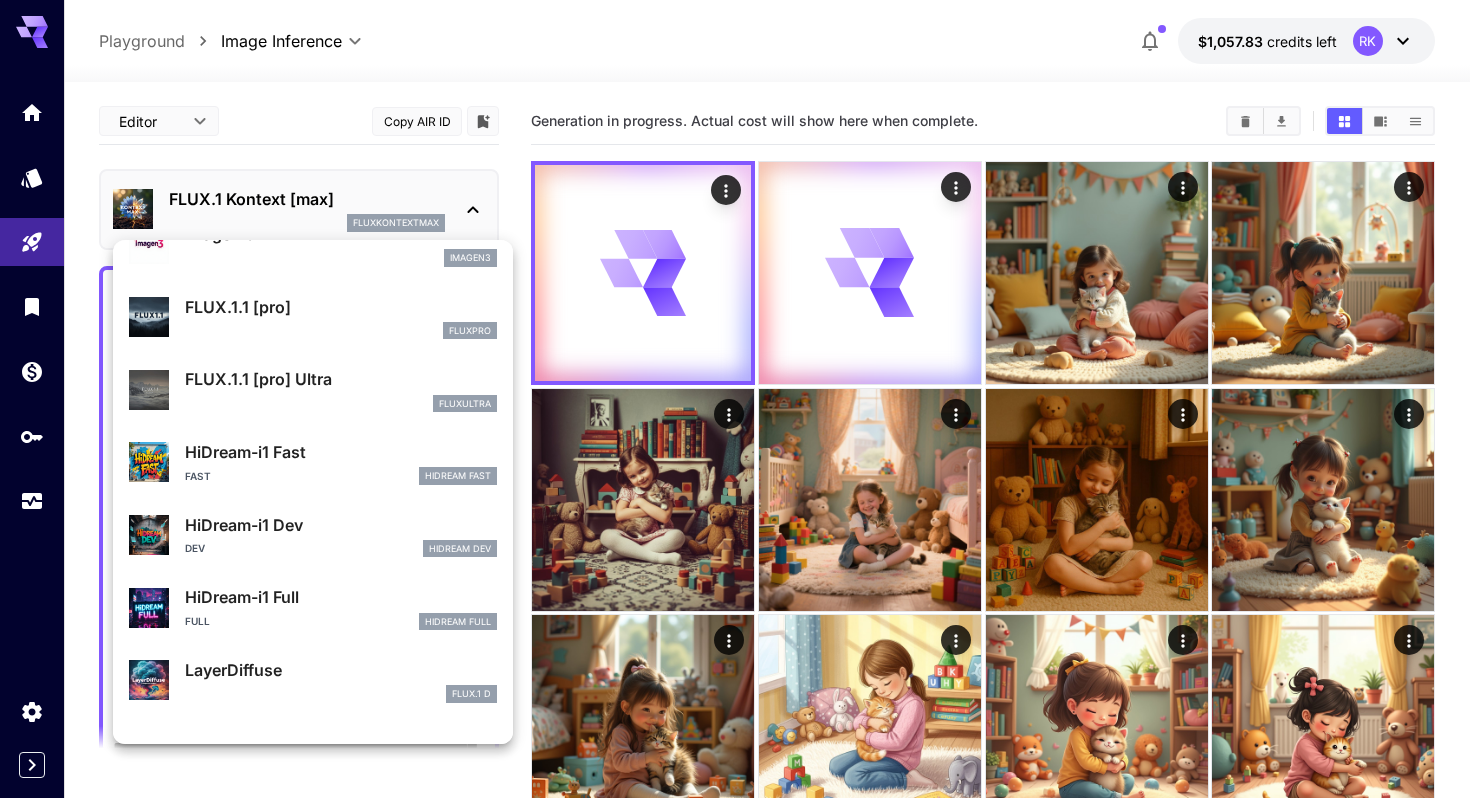 scroll, scrollTop: 0, scrollLeft: 0, axis: both 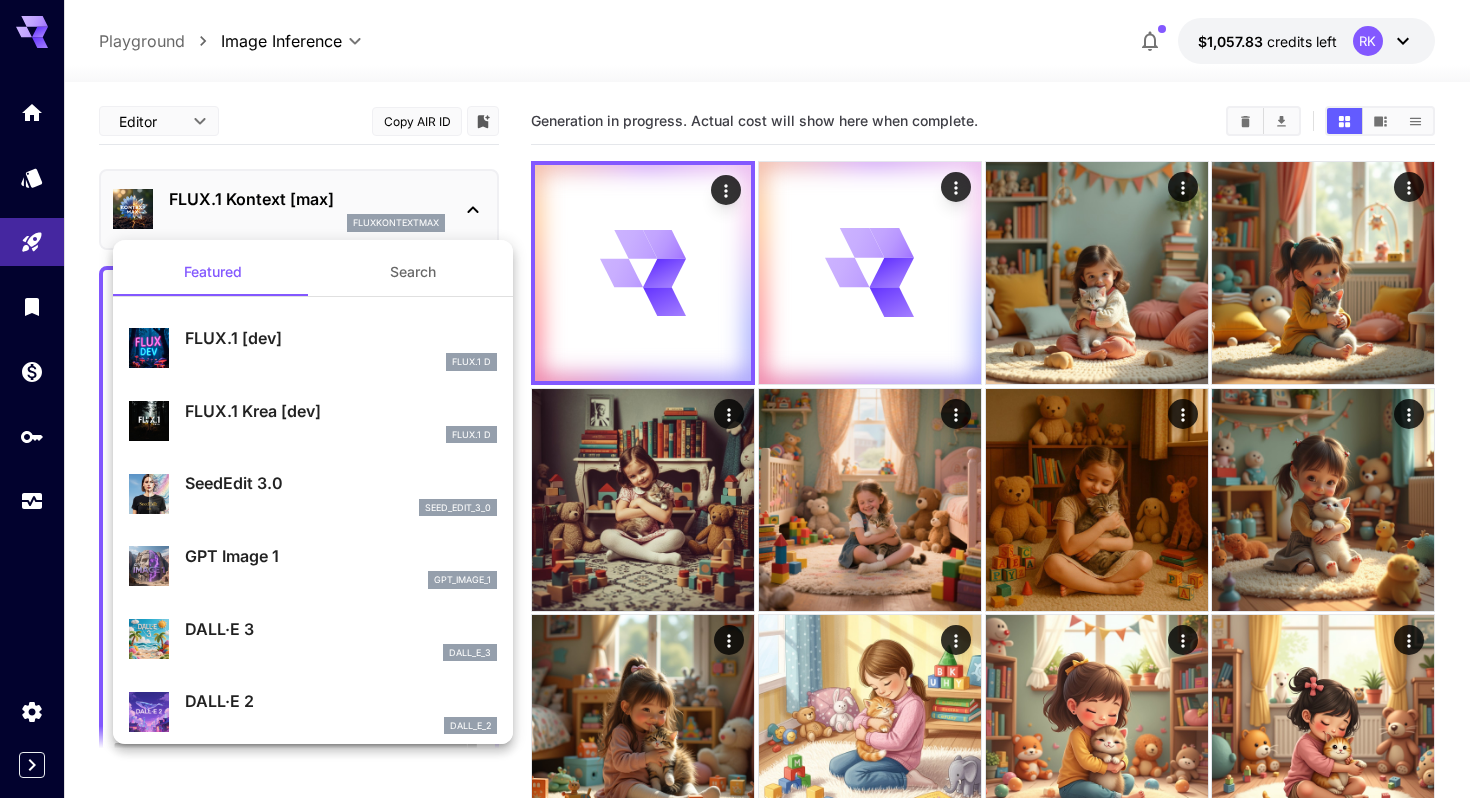 click at bounding box center [735, 399] 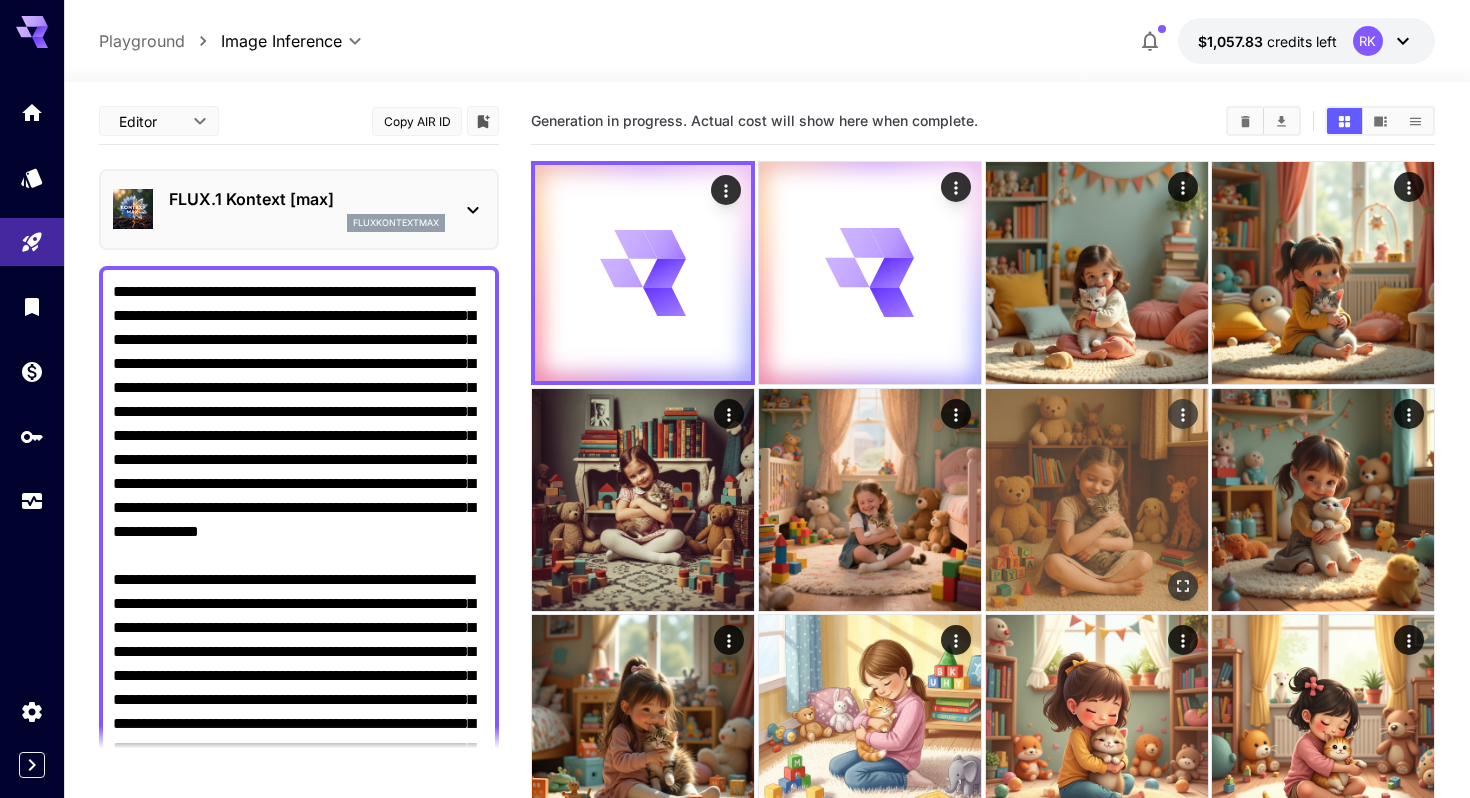 click at bounding box center (1097, 500) 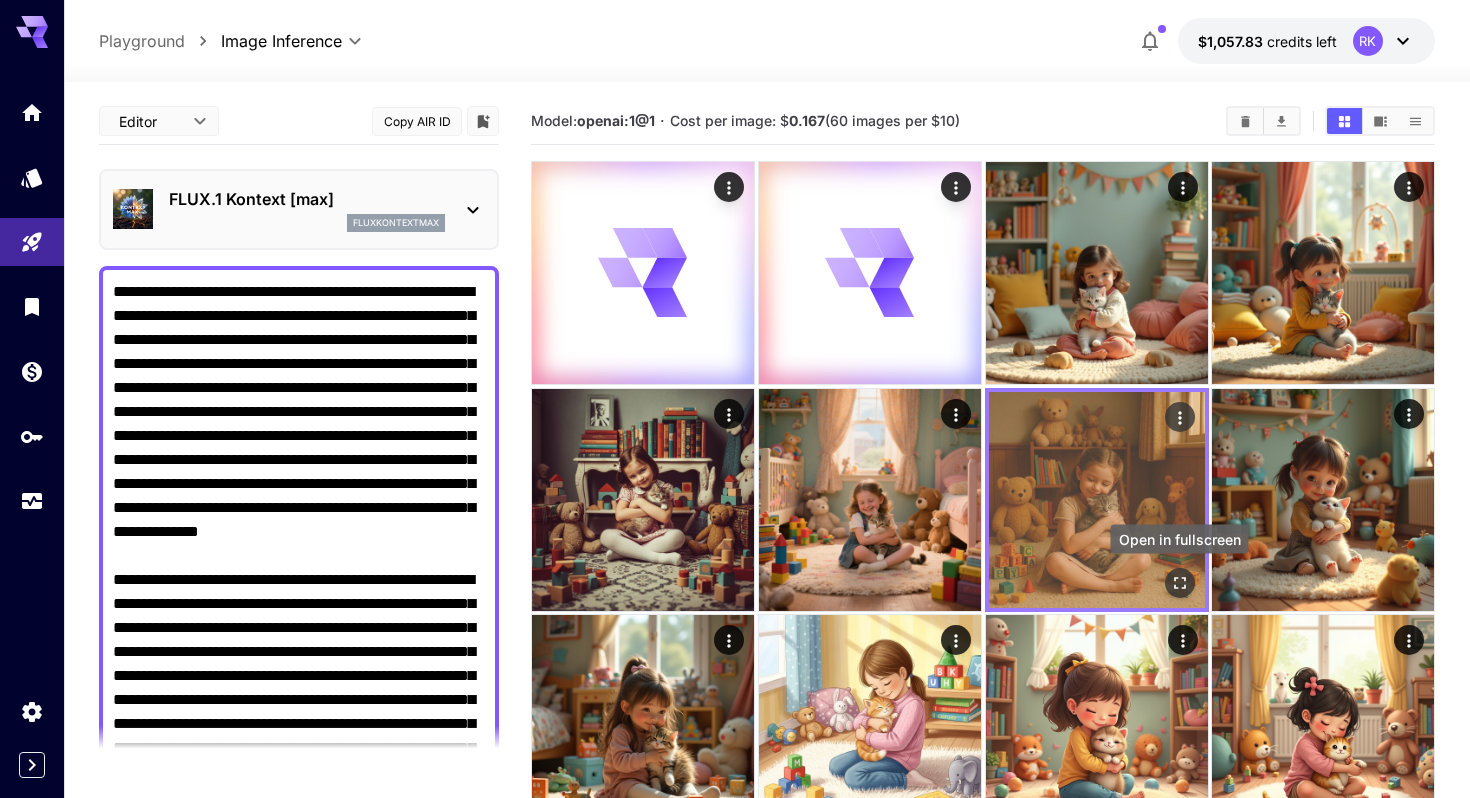 click 